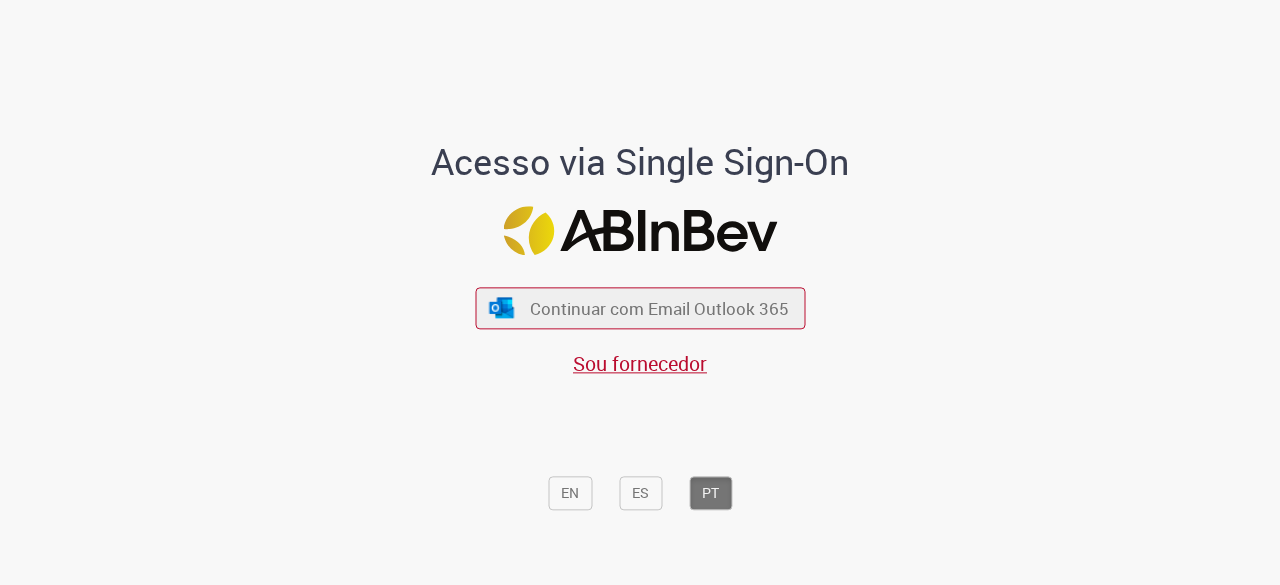 scroll, scrollTop: 0, scrollLeft: 0, axis: both 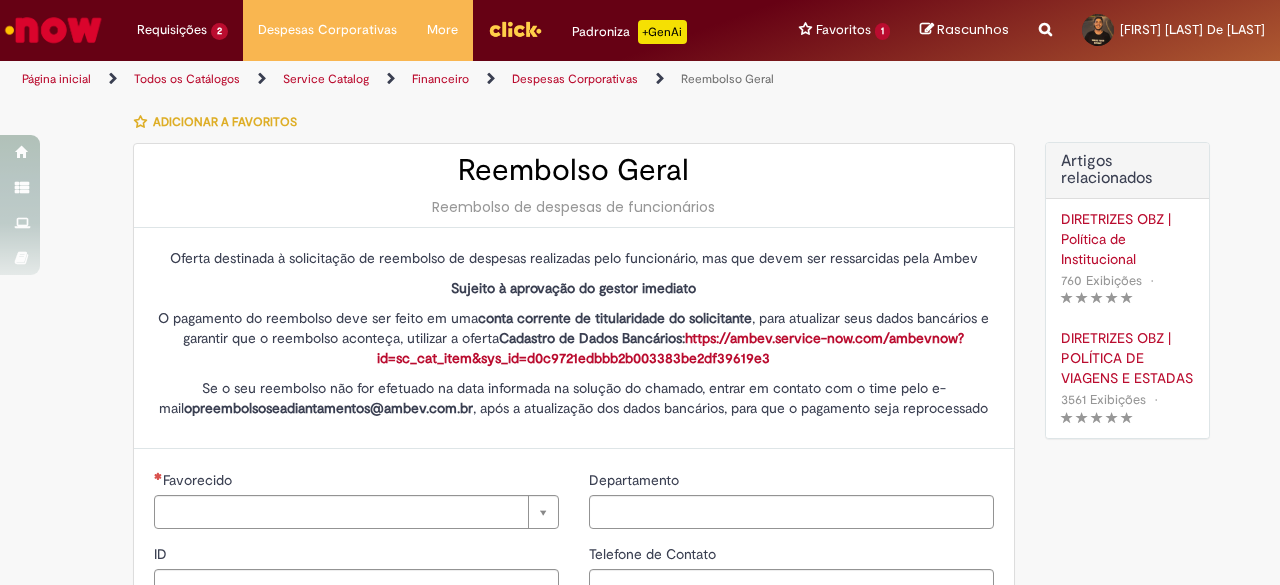 type on "********" 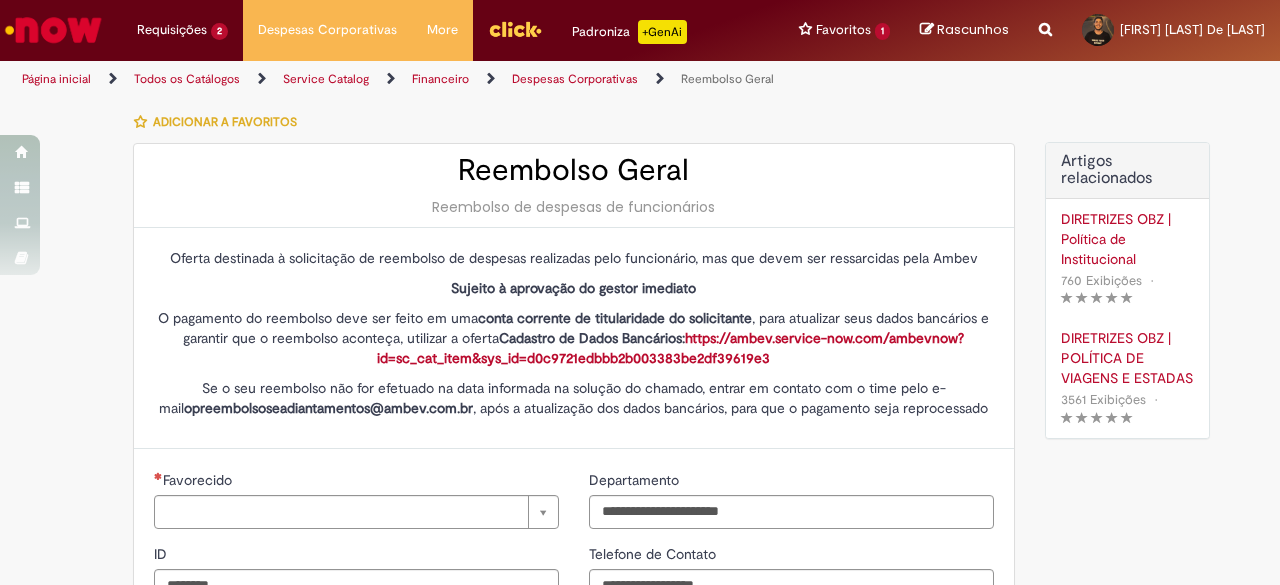 type on "**********" 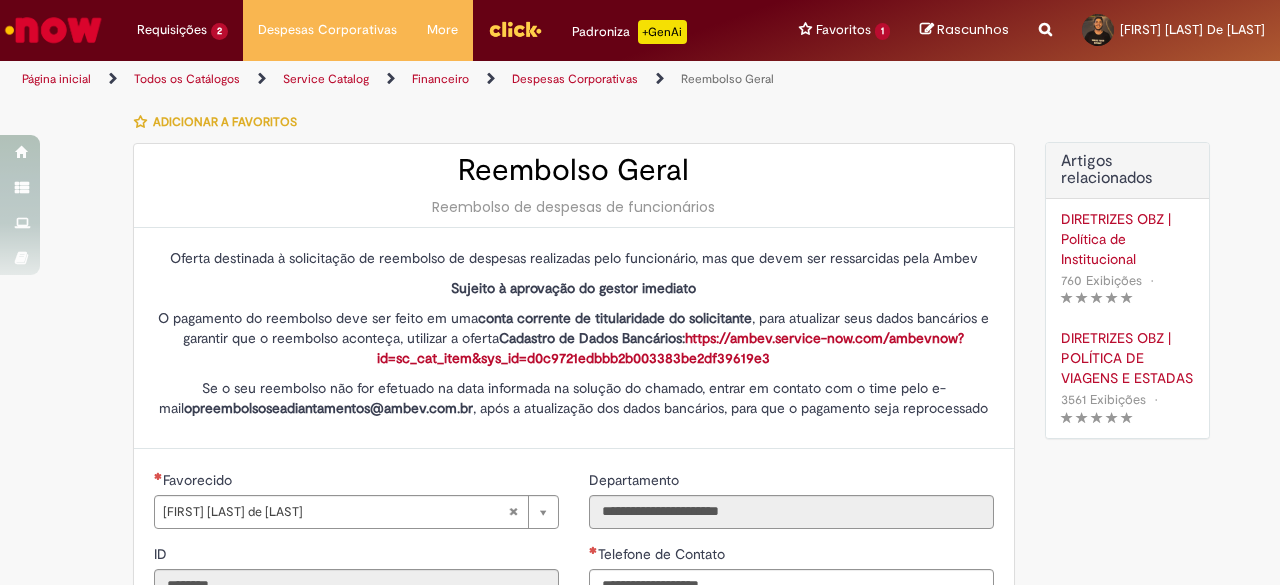 type on "**********" 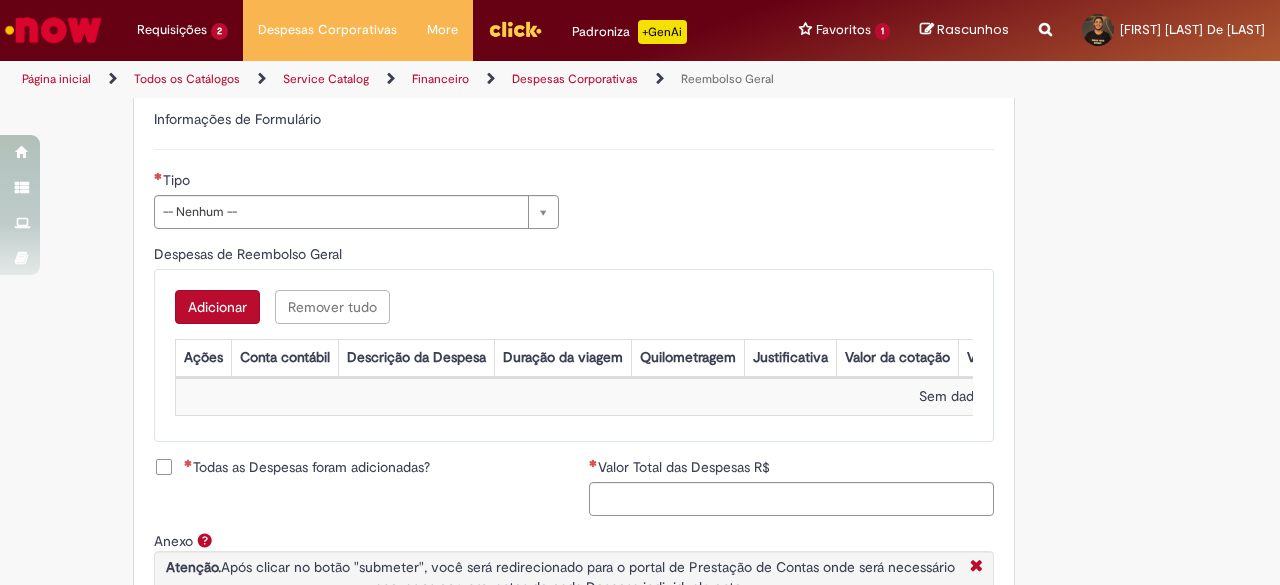scroll, scrollTop: 700, scrollLeft: 0, axis: vertical 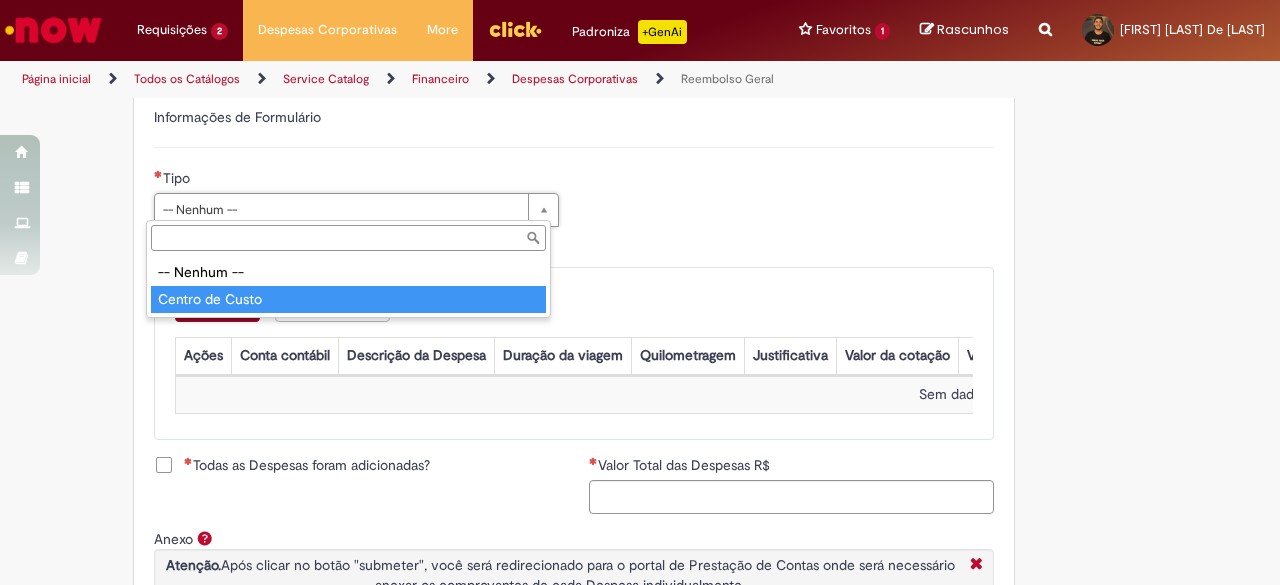 type on "**********" 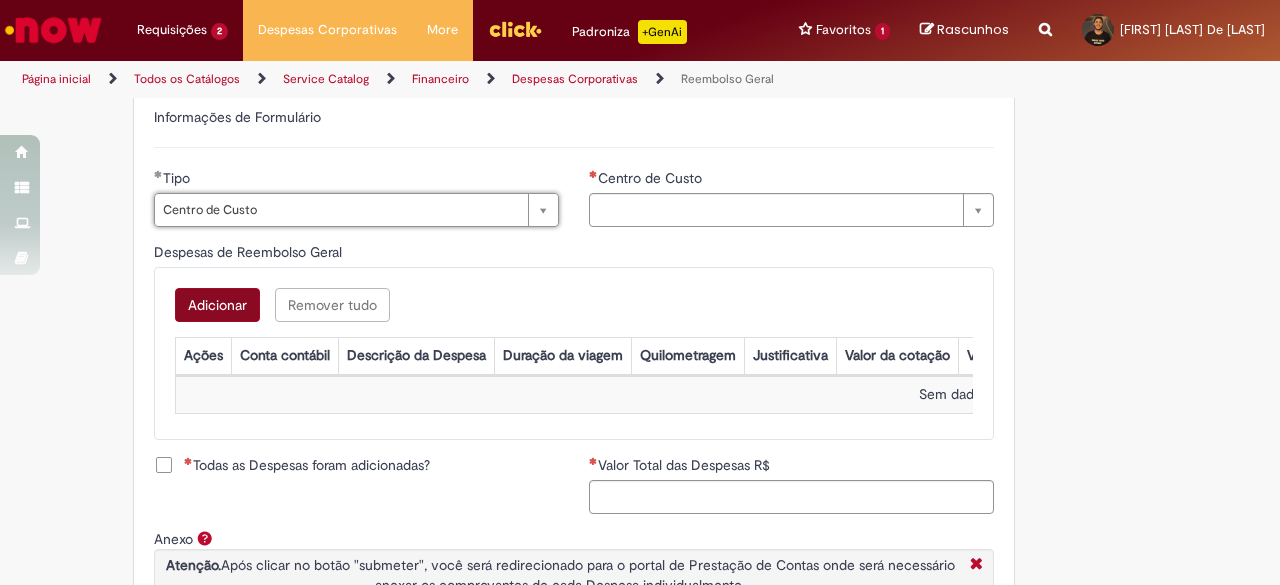 type on "**********" 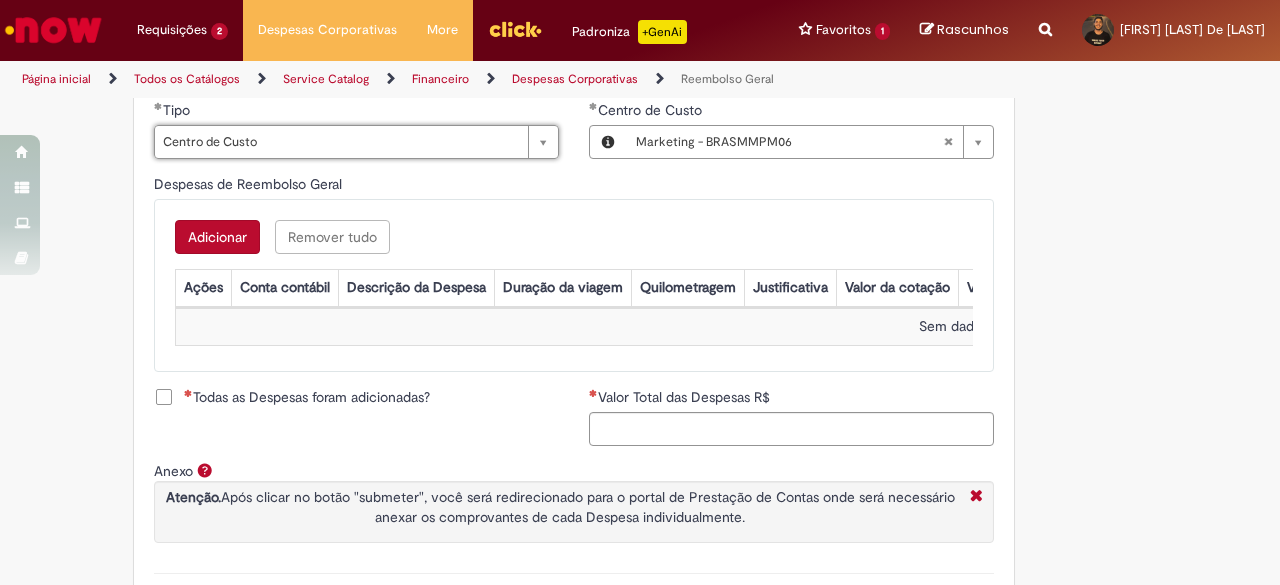 scroll, scrollTop: 800, scrollLeft: 0, axis: vertical 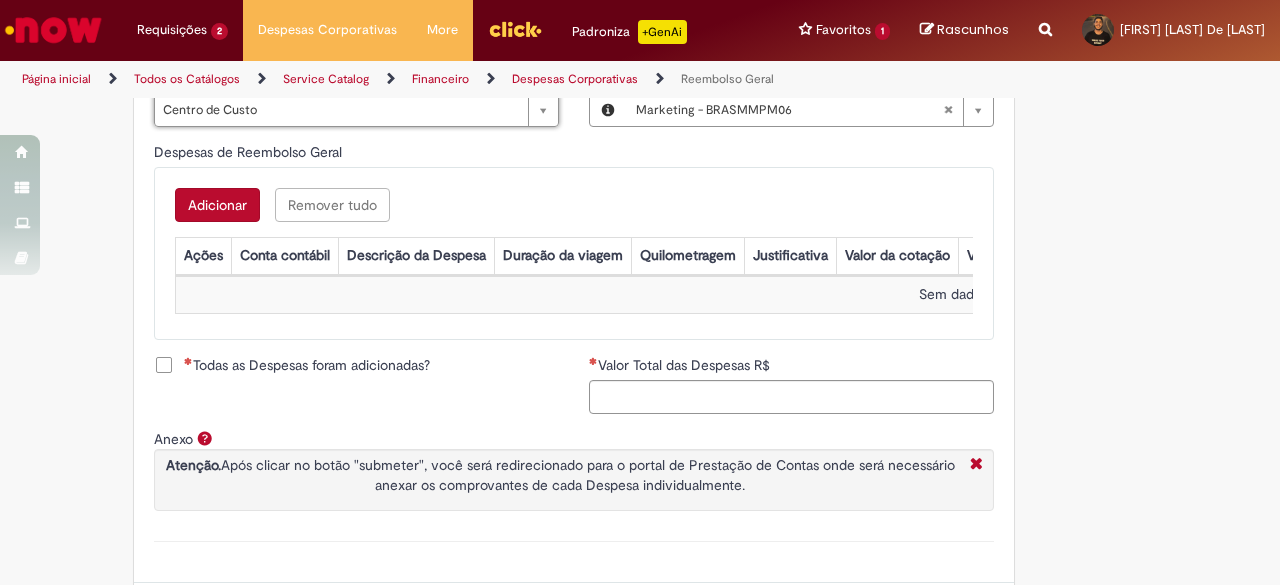click on "Adicionar" at bounding box center (217, 205) 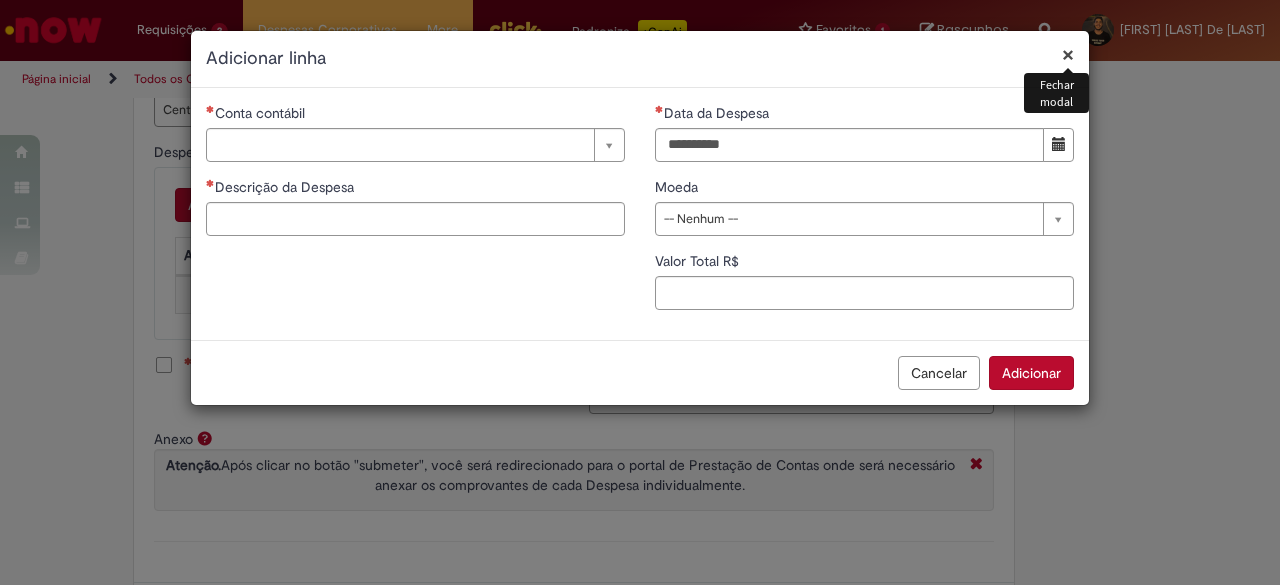 click on "Conta contábil" at bounding box center (415, 115) 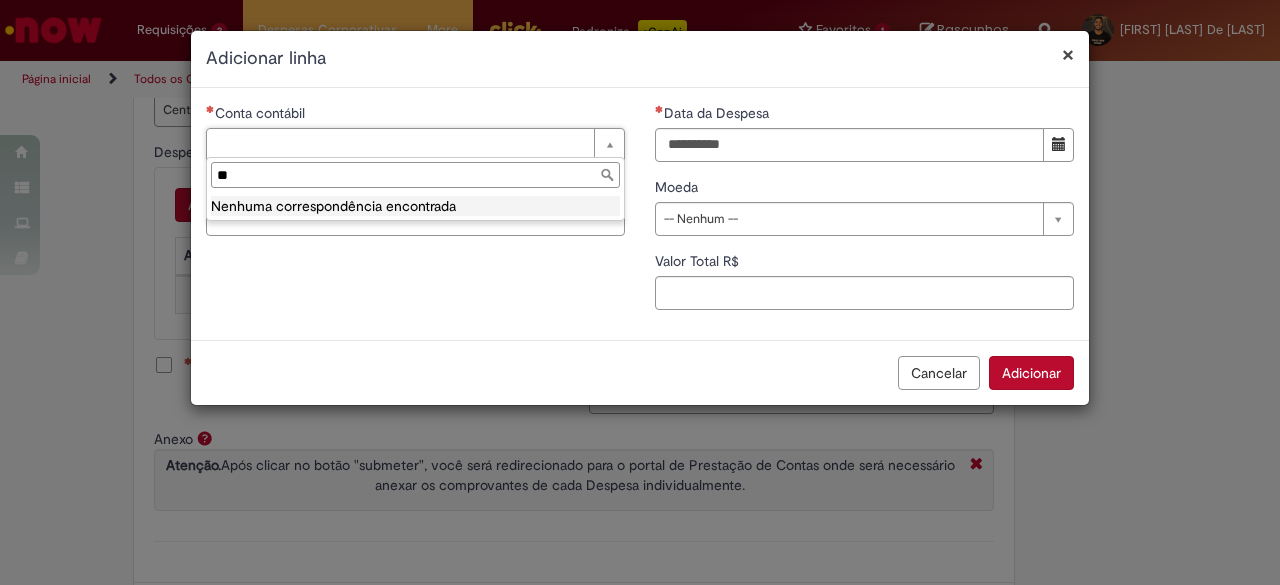 type on "*" 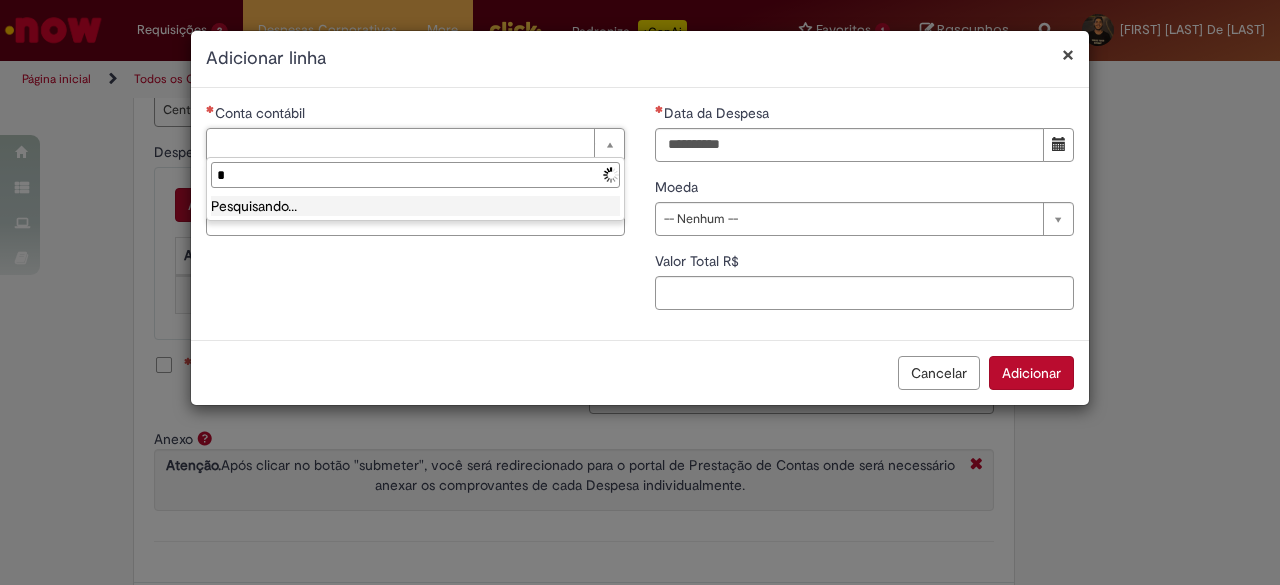 type 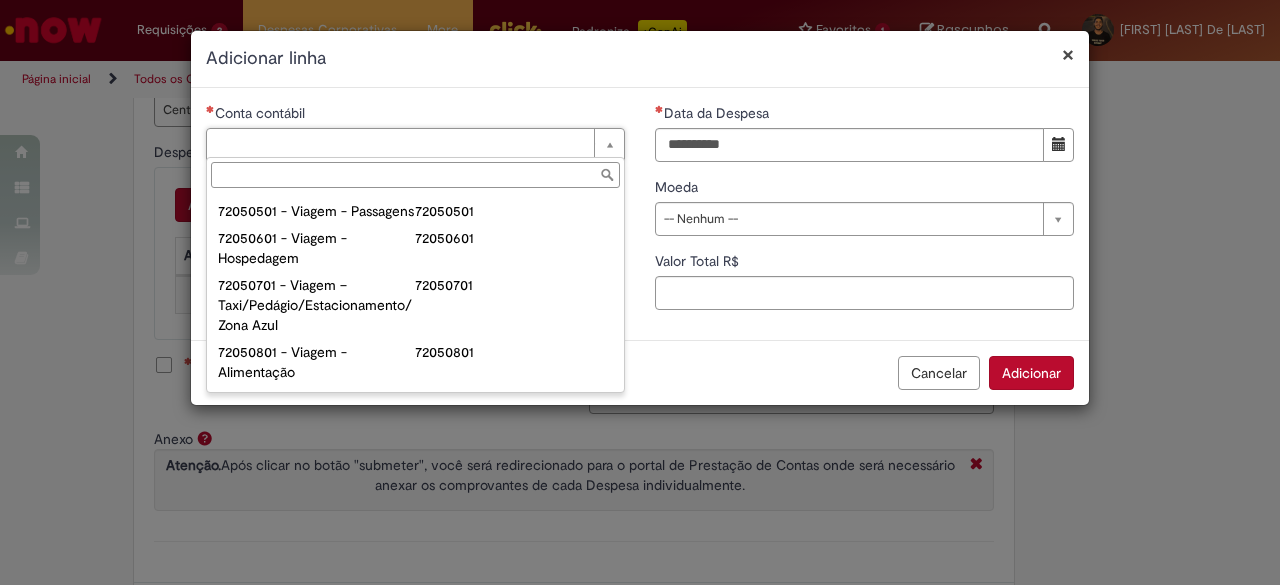scroll, scrollTop: 1200, scrollLeft: 0, axis: vertical 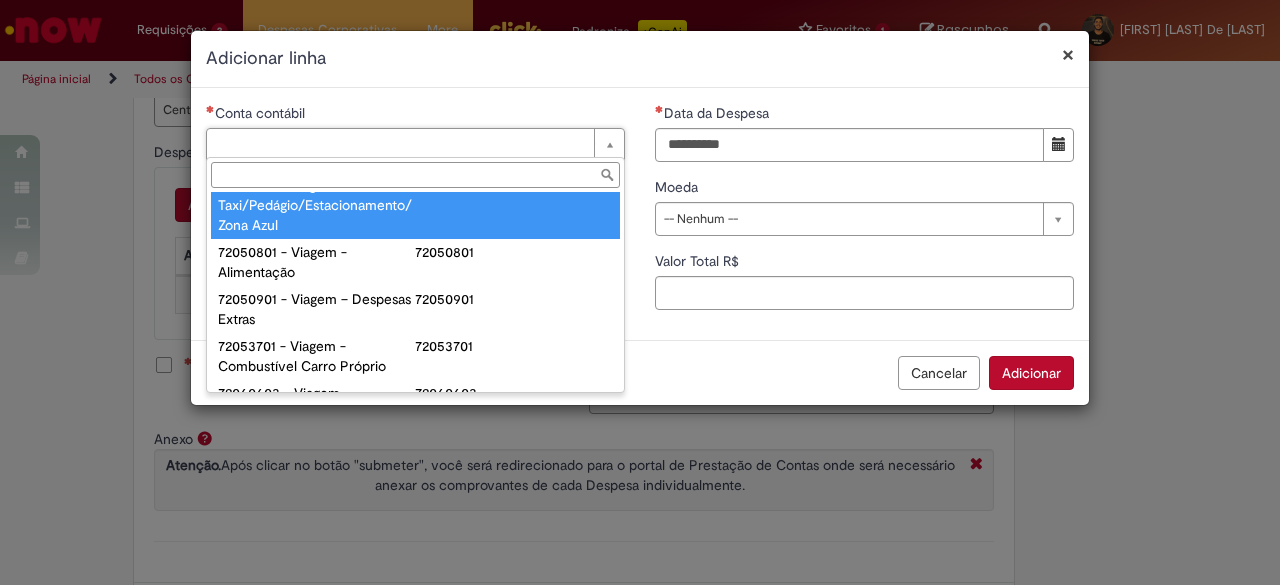 type on "**********" 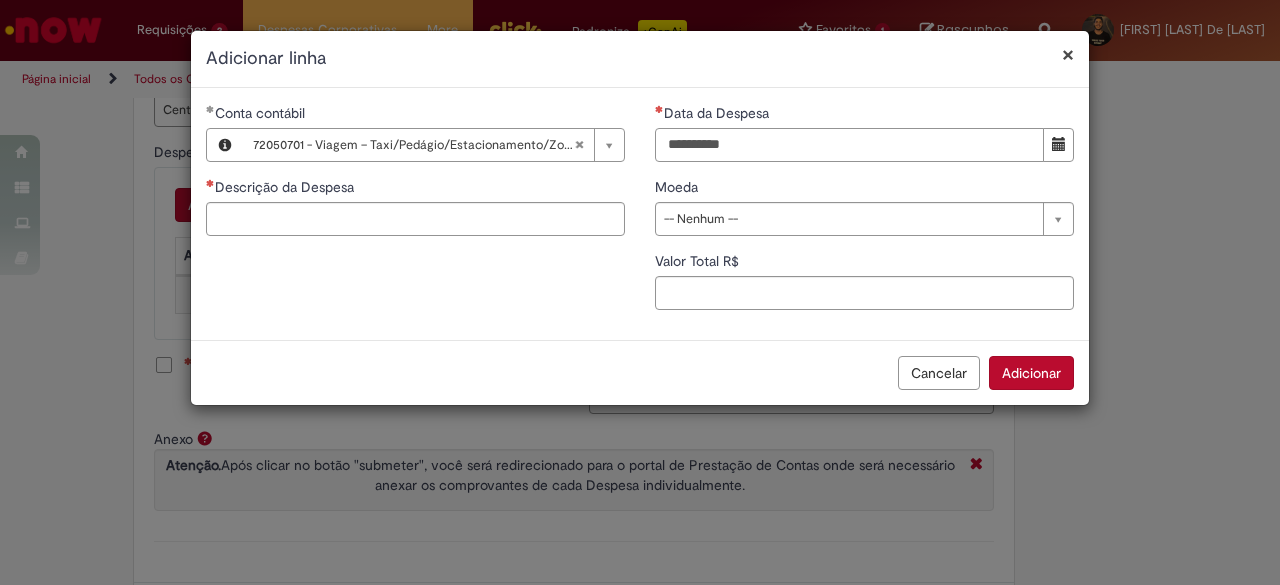 click on "Data da Despesa" at bounding box center (849, 145) 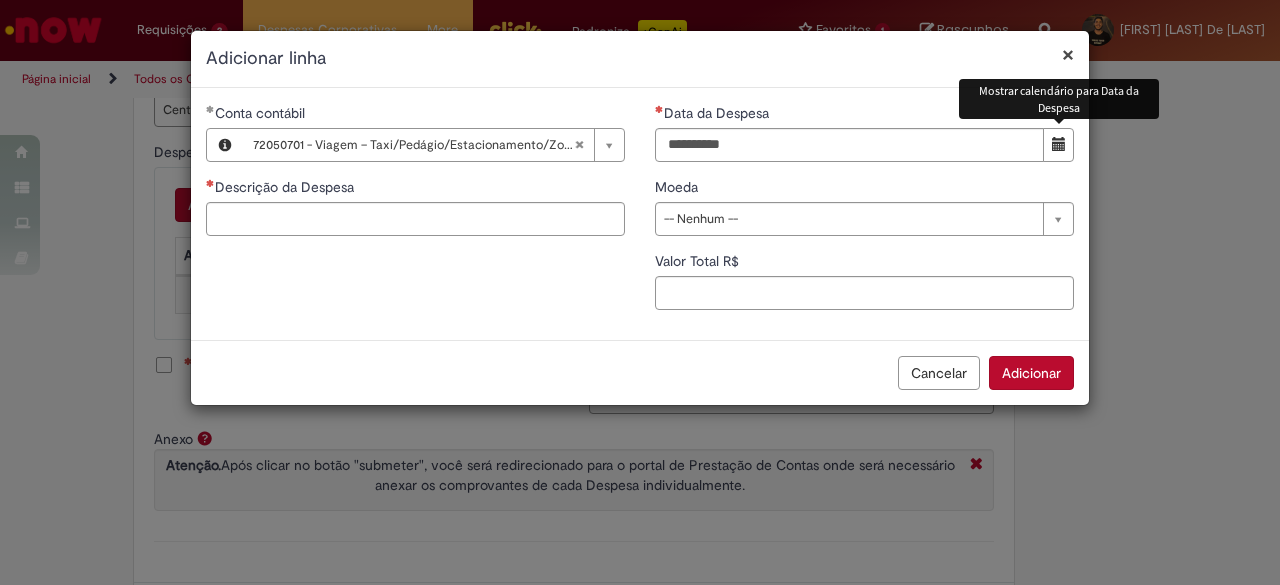 click at bounding box center (1059, 144) 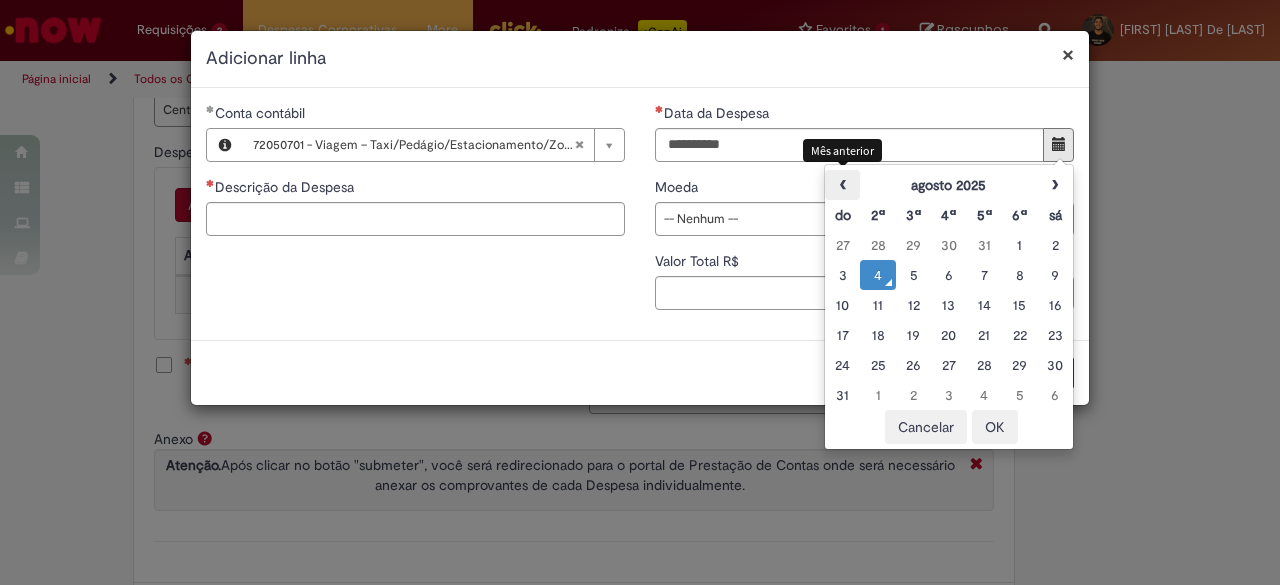 click on "‹" at bounding box center [842, 185] 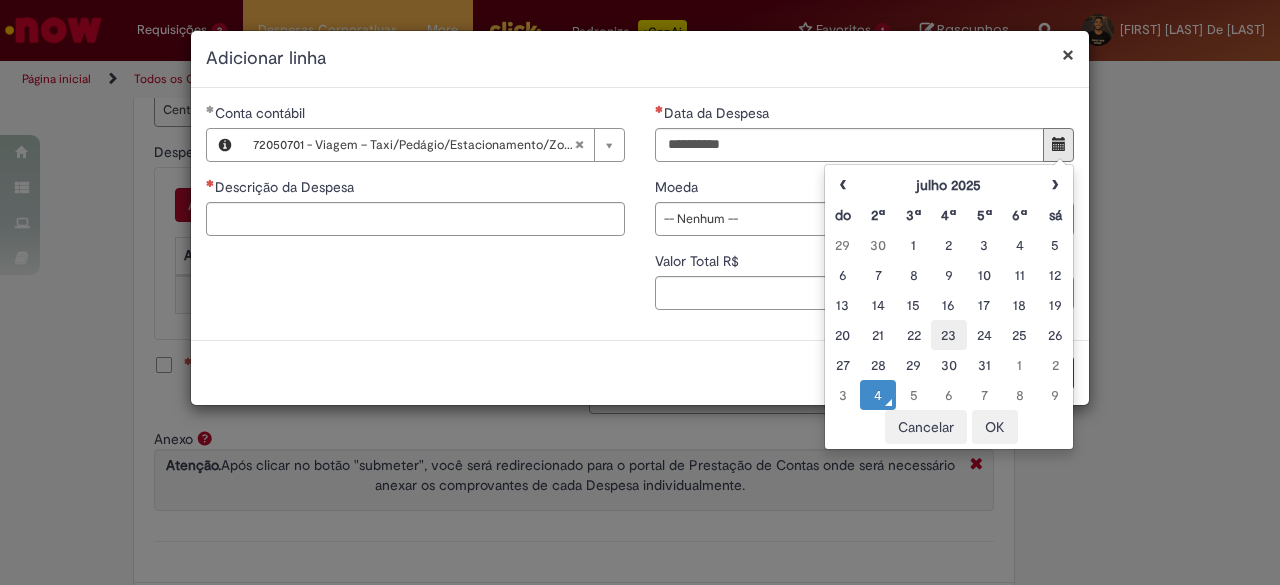 click on "23" at bounding box center (948, 335) 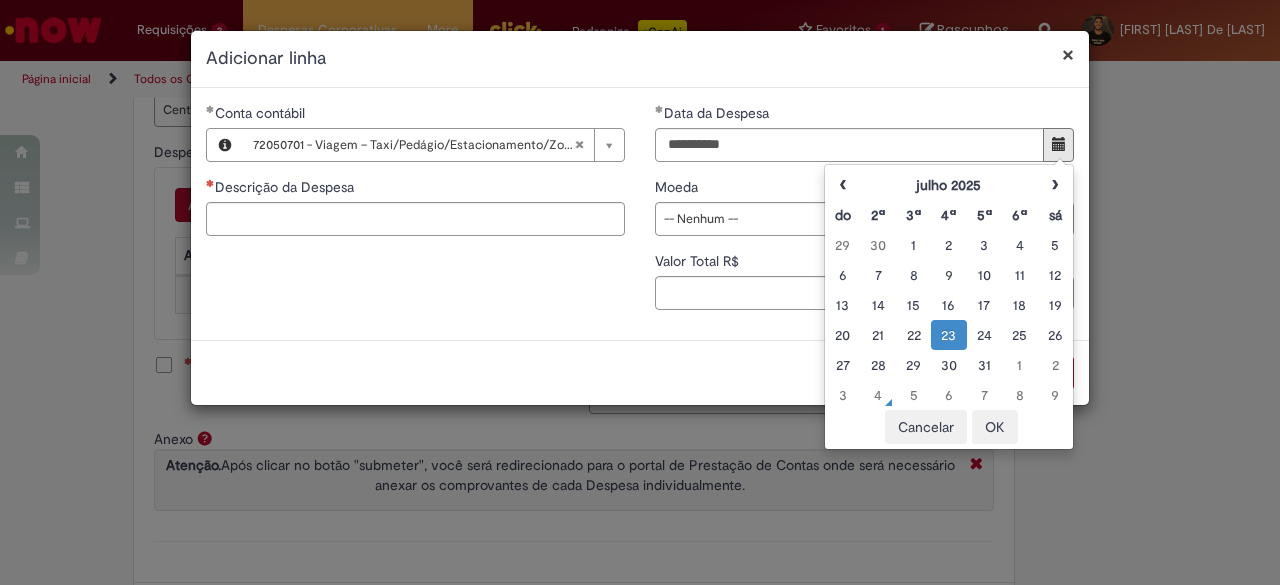 click on "OK" at bounding box center [995, 427] 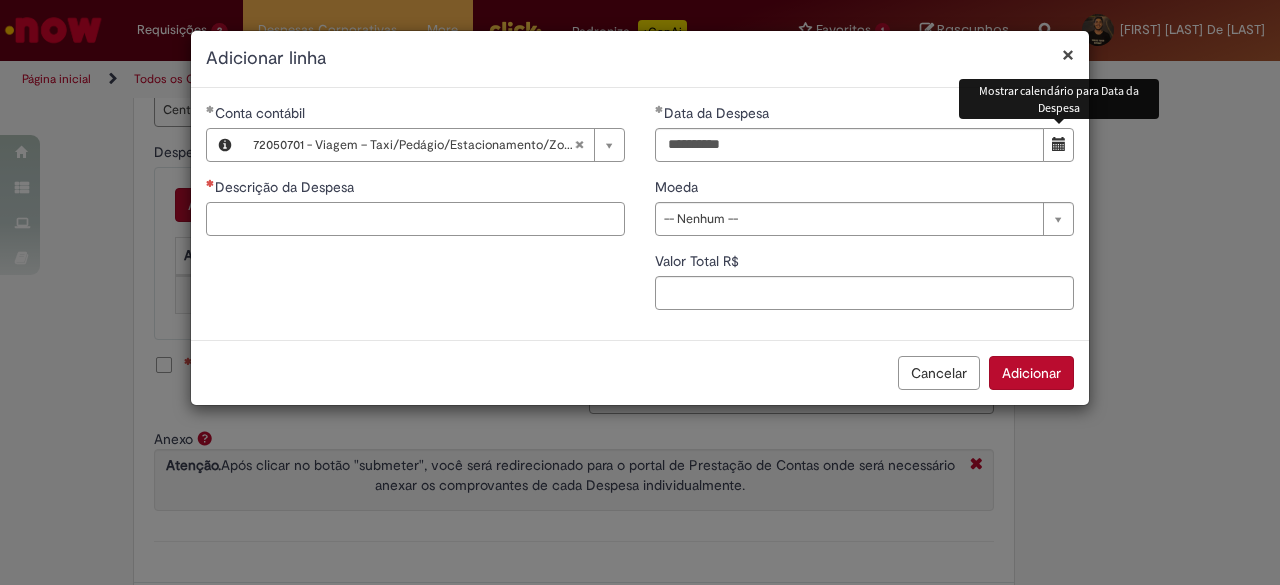 click on "Descrição da Despesa" at bounding box center [415, 219] 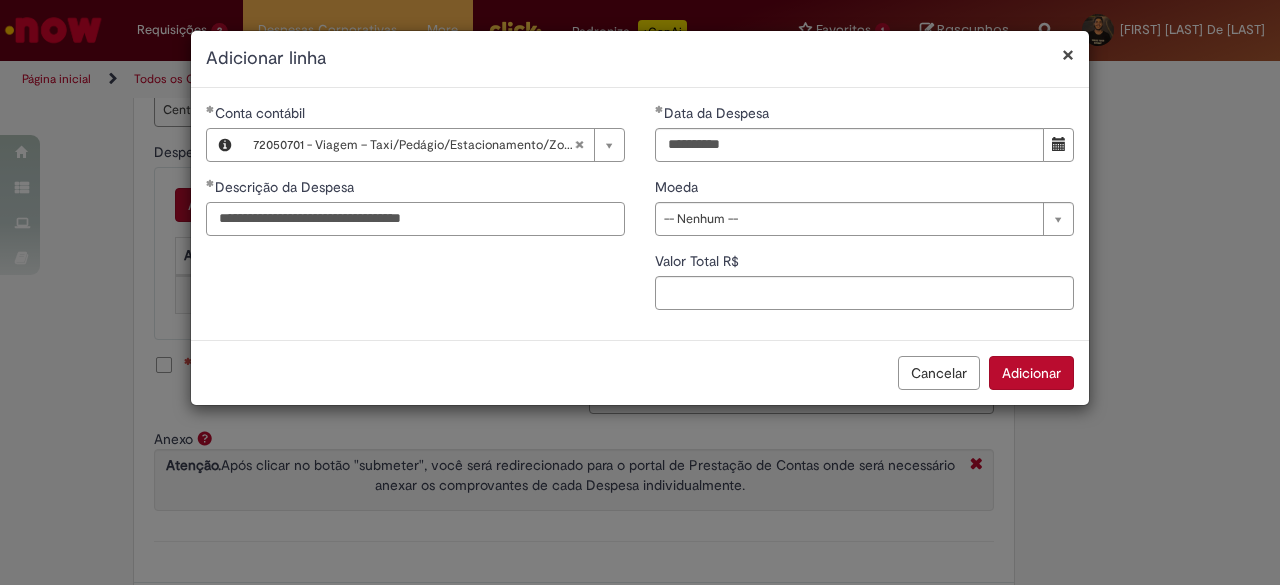 type on "**********" 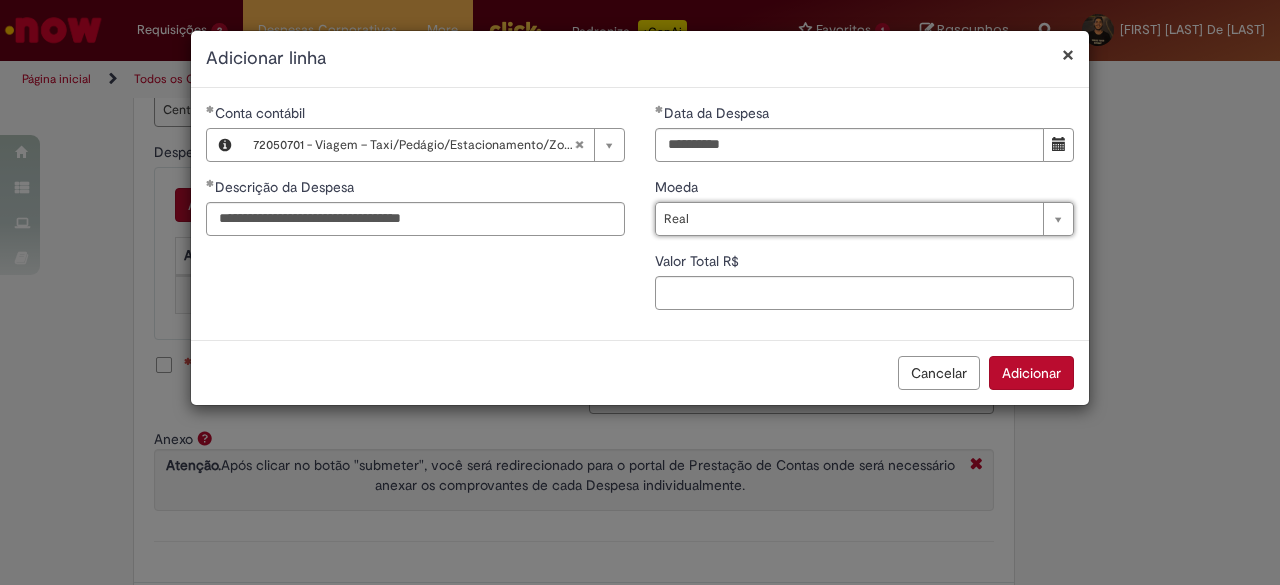 type on "****" 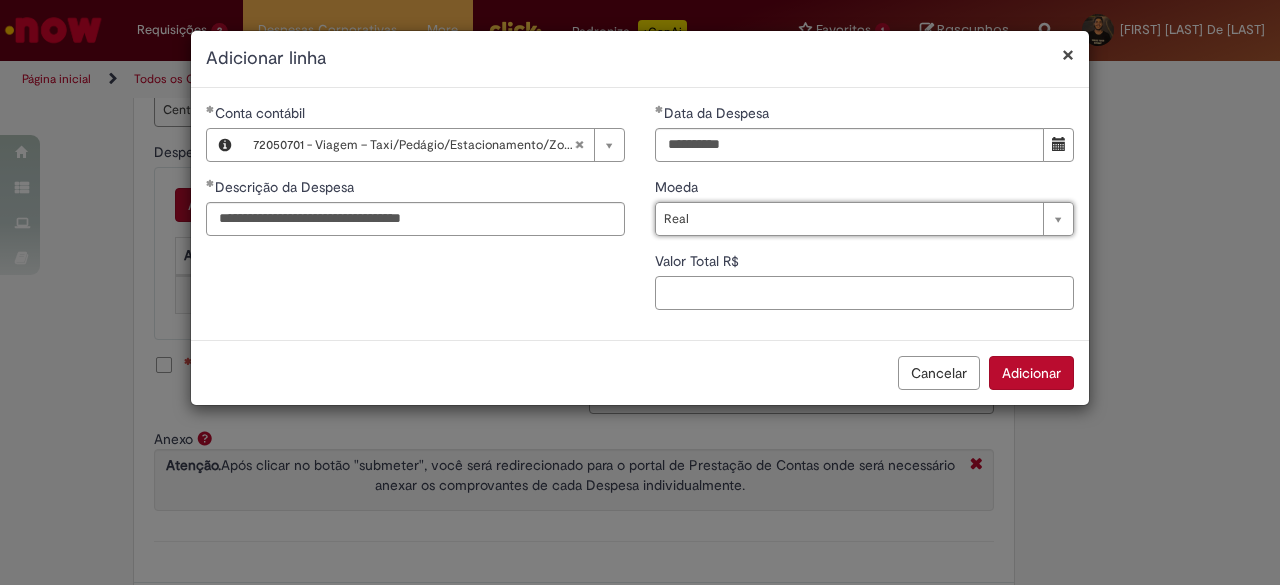 click on "Valor Total R$" at bounding box center [864, 293] 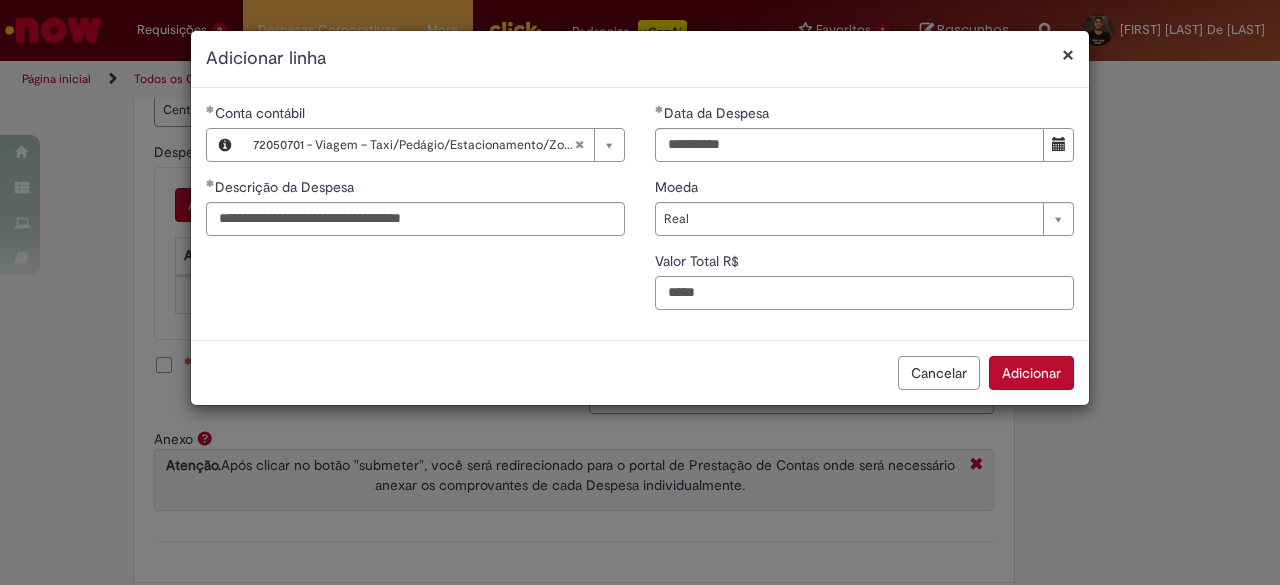 click on "*****" at bounding box center [864, 293] 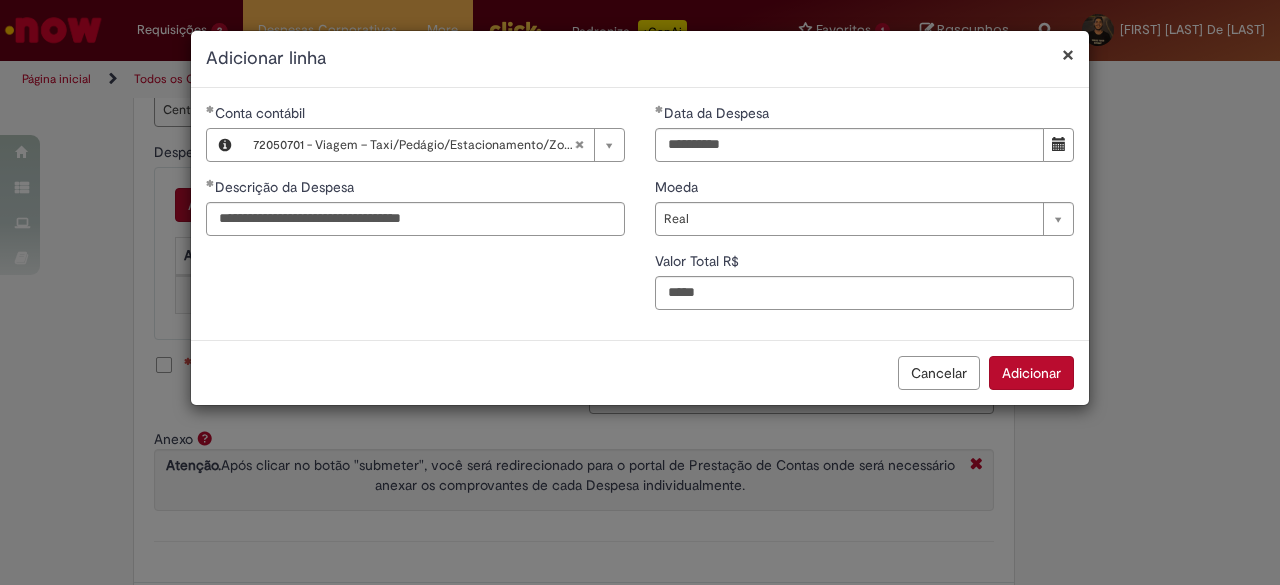 type on "*****" 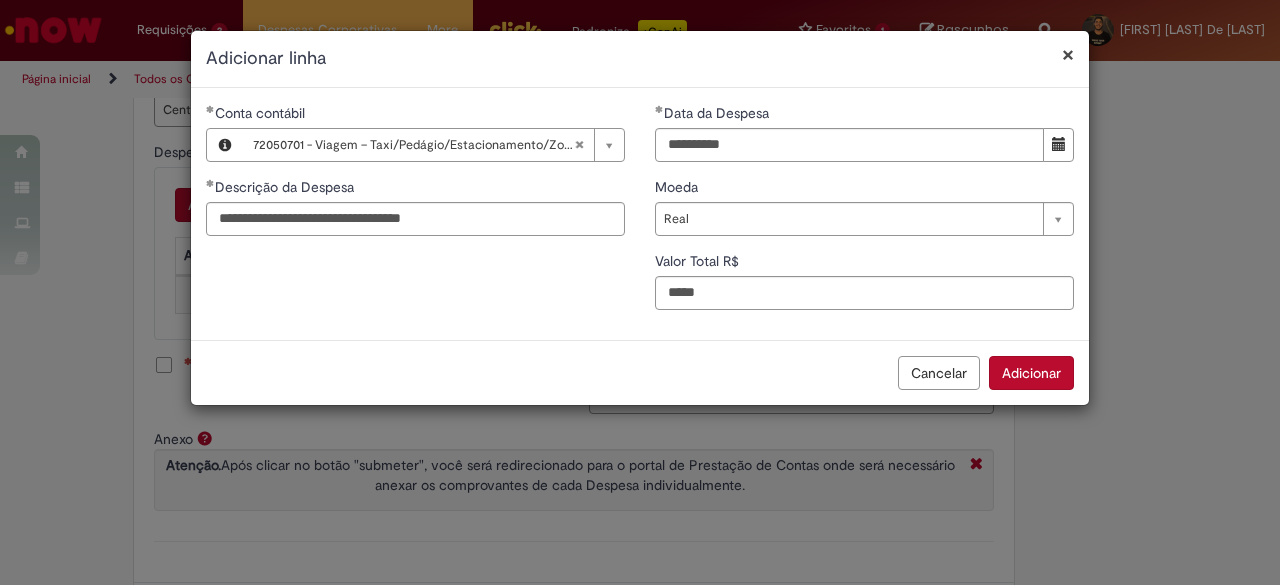 click on "Adicionar" at bounding box center (1031, 373) 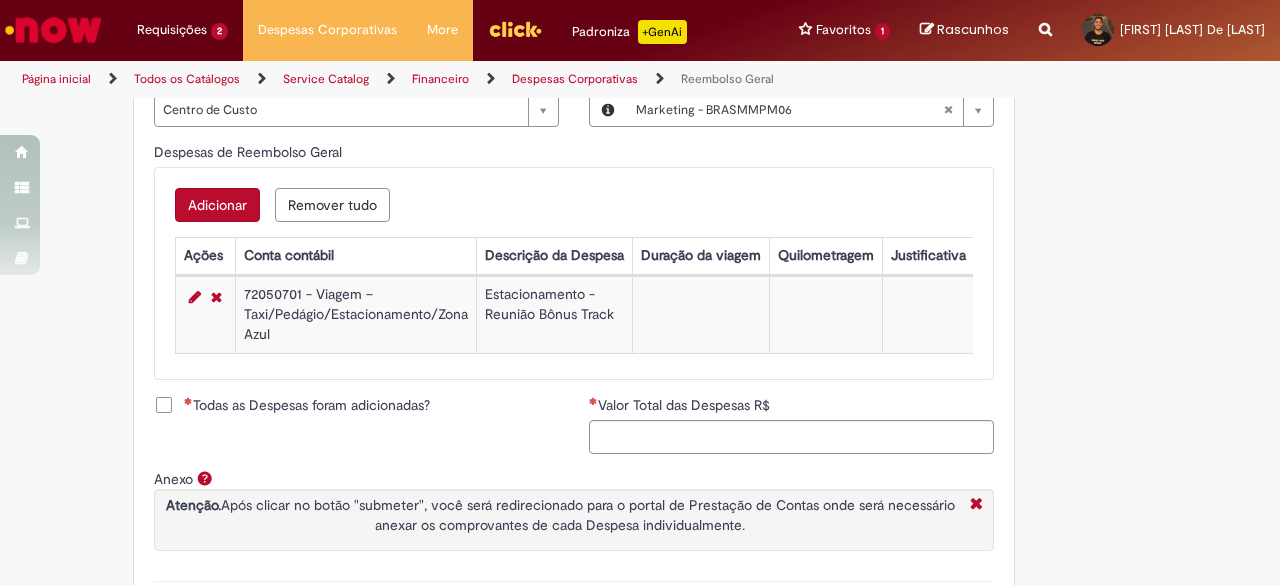 click on "Todas as Despesas foram adicionadas?" at bounding box center [307, 405] 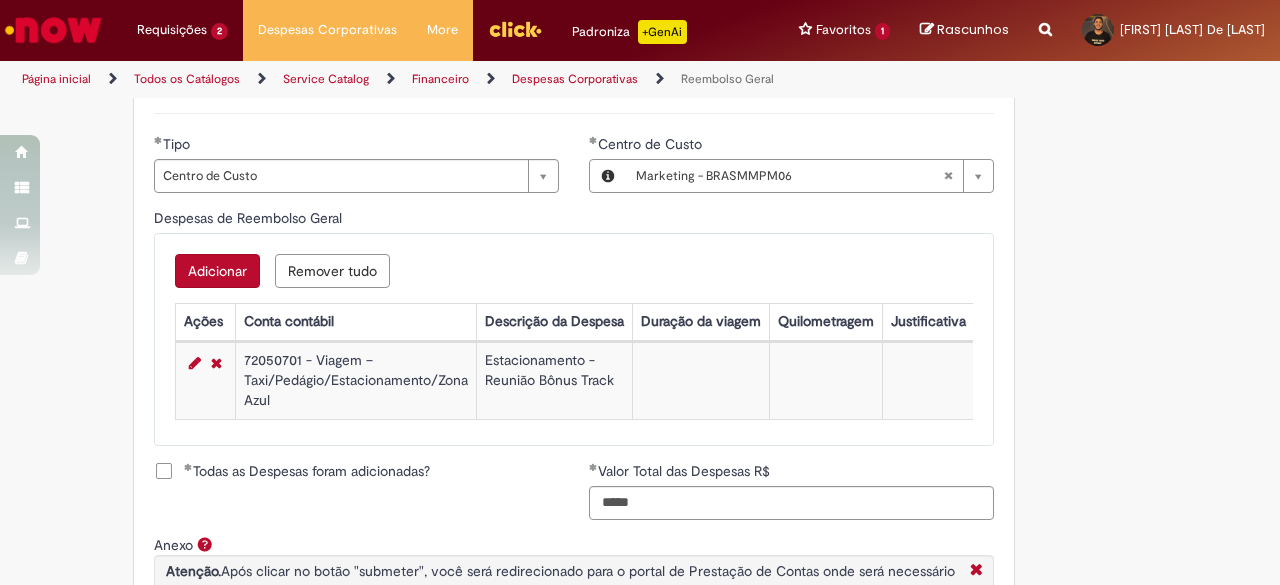 scroll, scrollTop: 943, scrollLeft: 0, axis: vertical 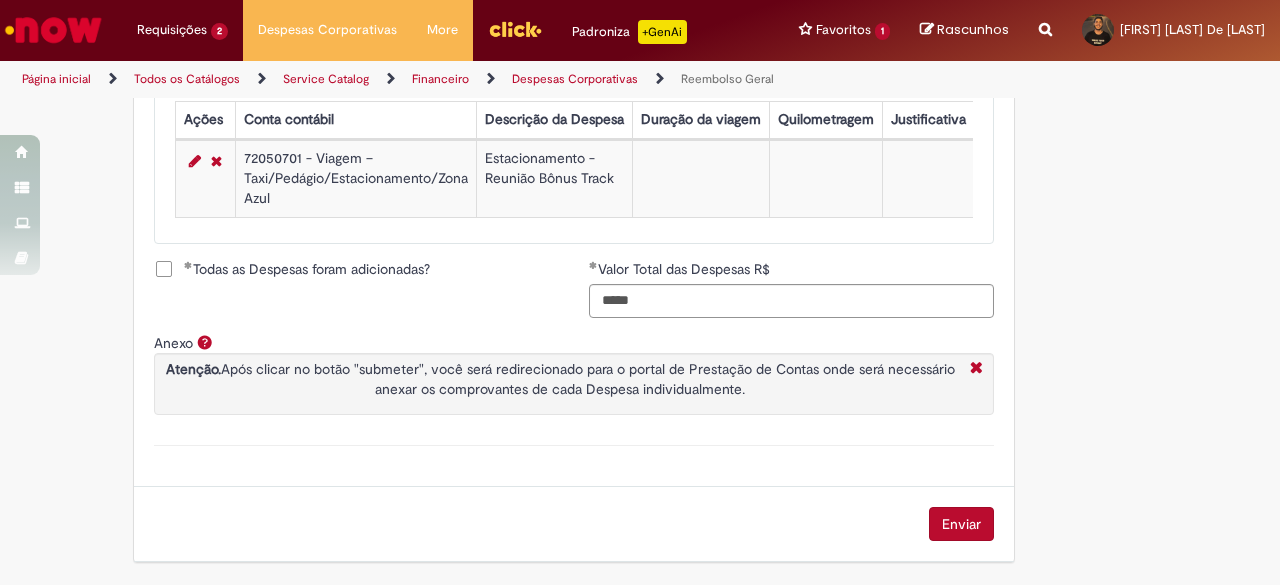 click on "Enviar" at bounding box center [961, 524] 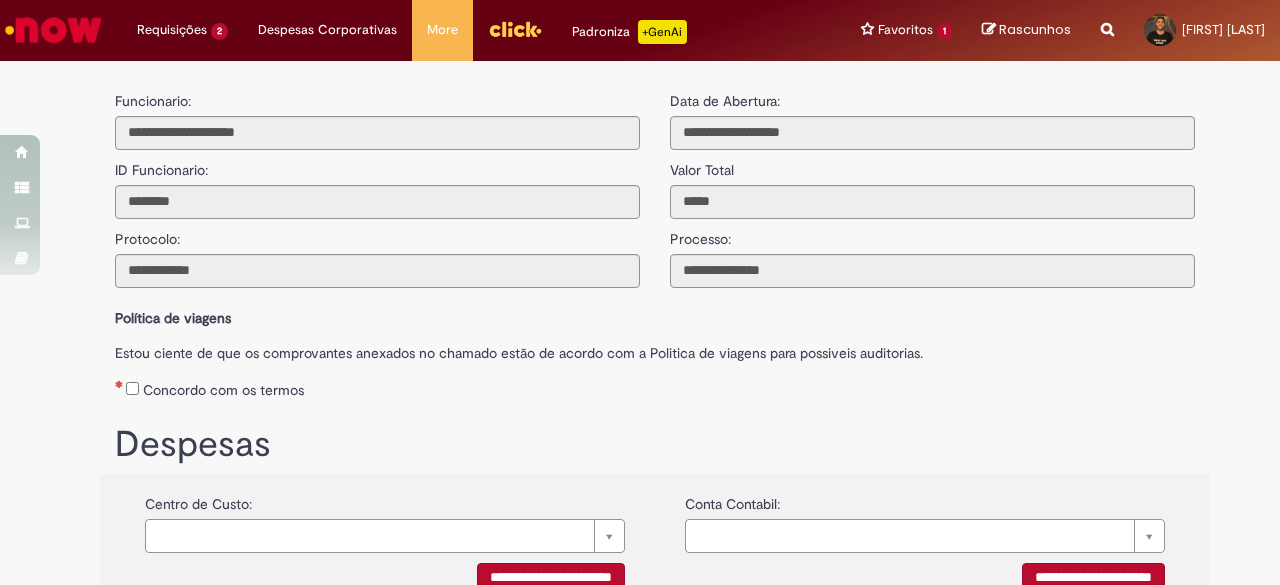 scroll, scrollTop: 0, scrollLeft: 0, axis: both 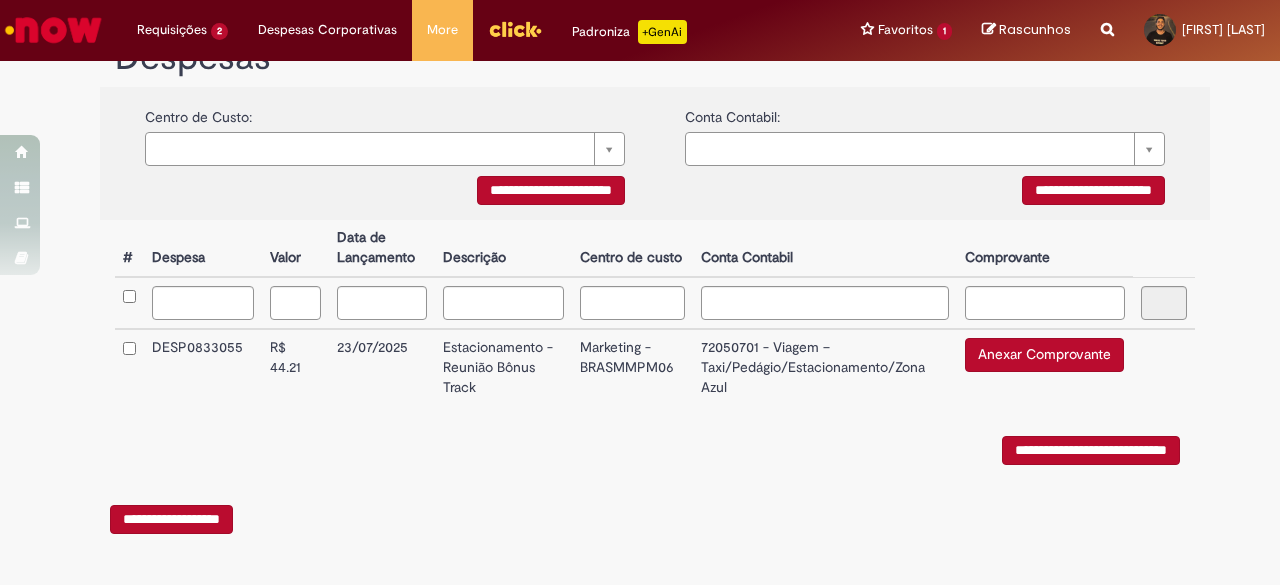 click on "Anexar Comprovante" at bounding box center (1044, 355) 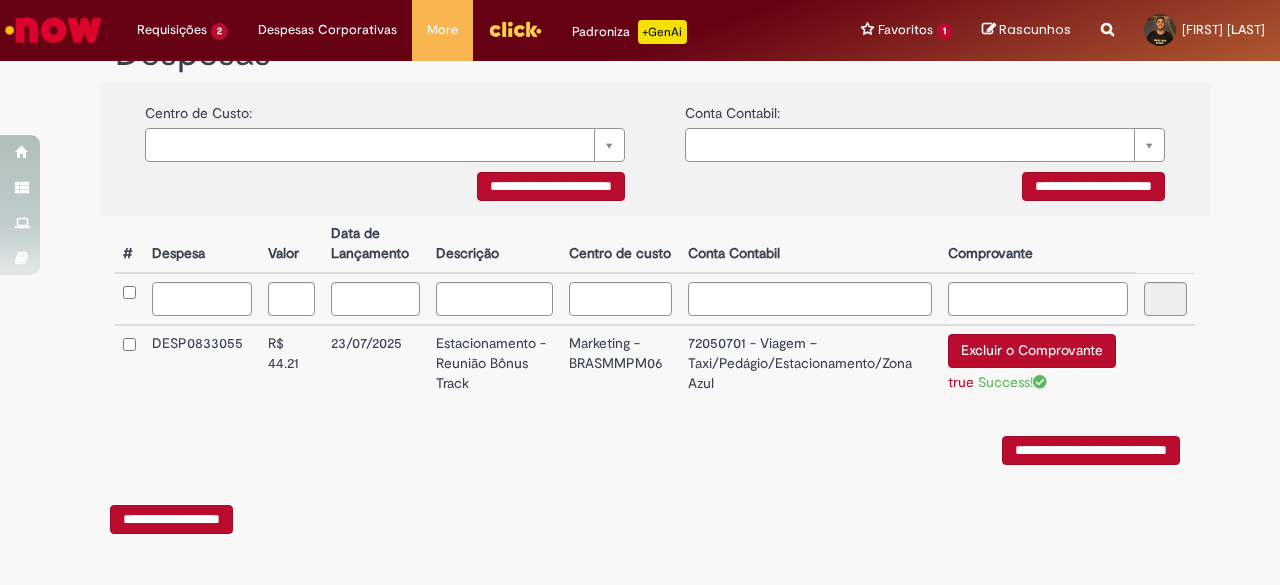 click on "**********" at bounding box center [1091, 450] 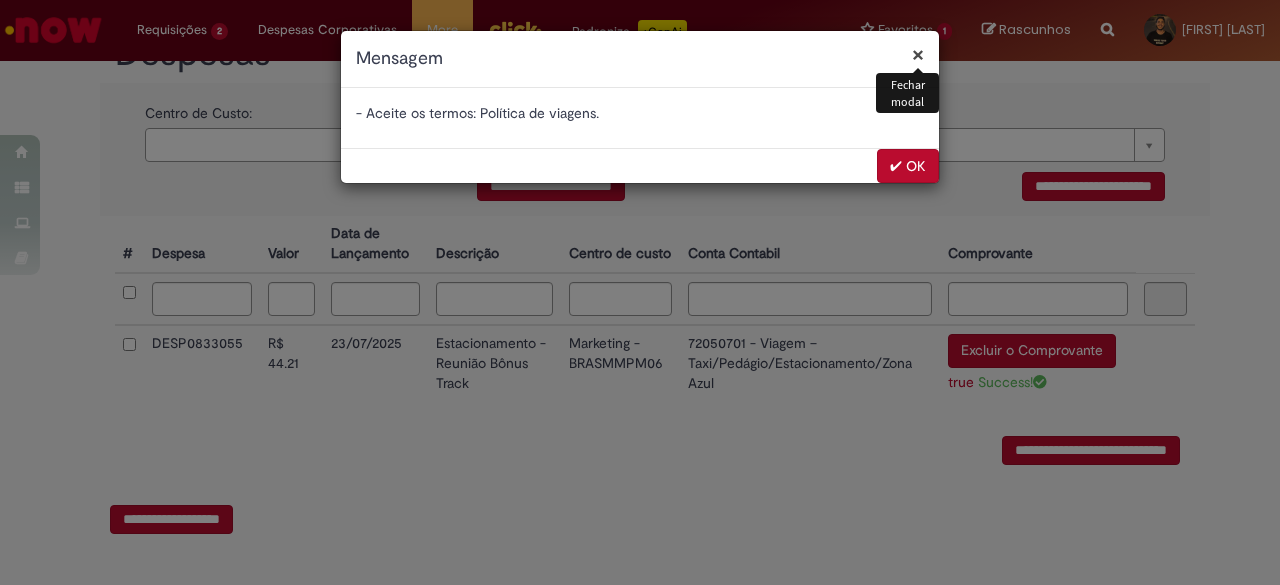 click on "✔ OK" at bounding box center [908, 166] 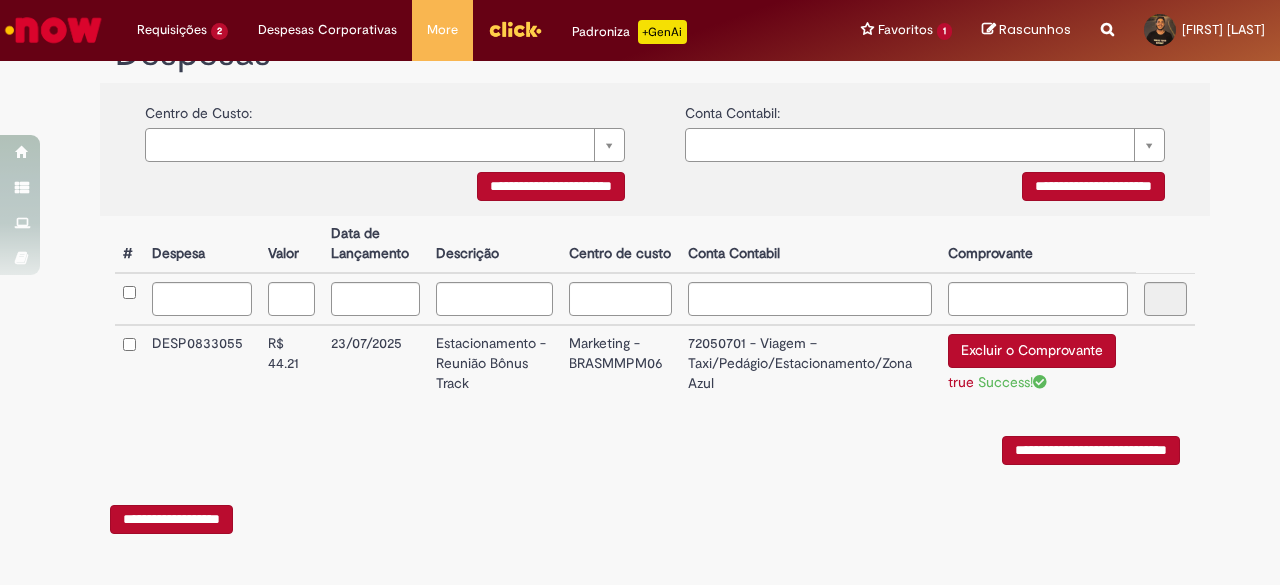 scroll, scrollTop: 397, scrollLeft: 0, axis: vertical 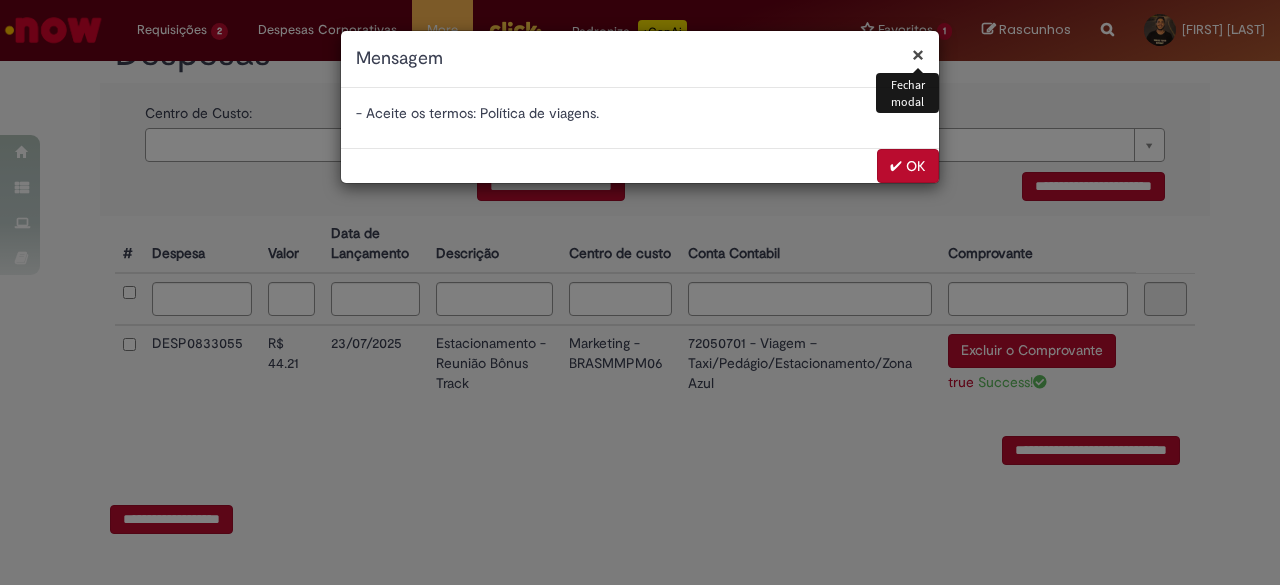 click on "✔ OK" at bounding box center (908, 166) 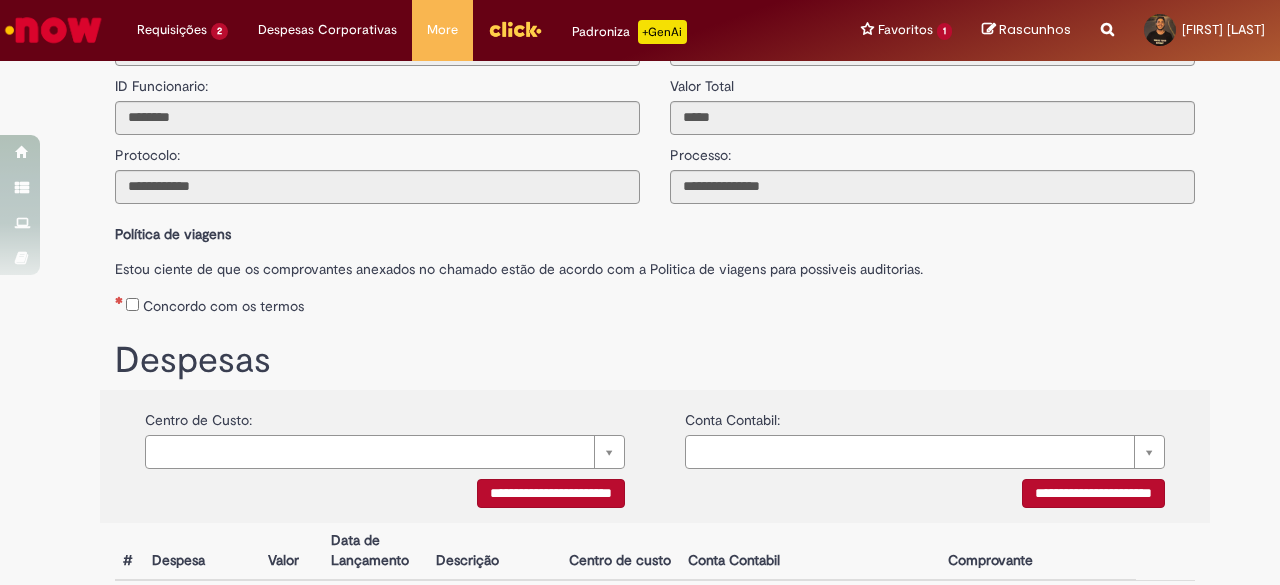scroll, scrollTop: 0, scrollLeft: 0, axis: both 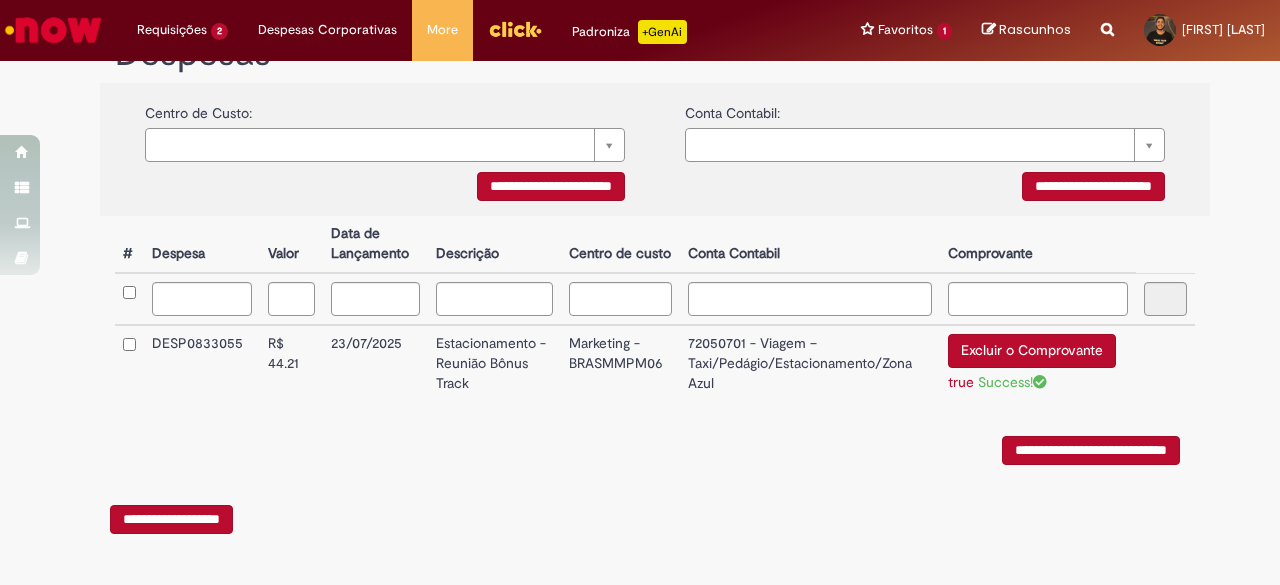 click on "**********" at bounding box center (1091, 450) 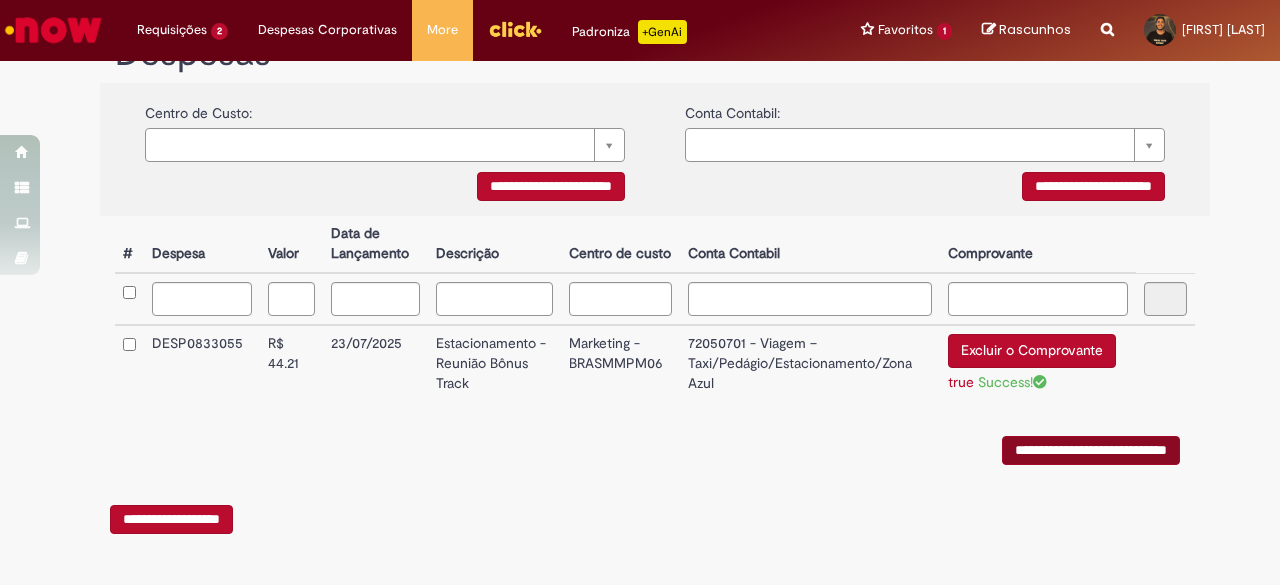 scroll, scrollTop: 0, scrollLeft: 0, axis: both 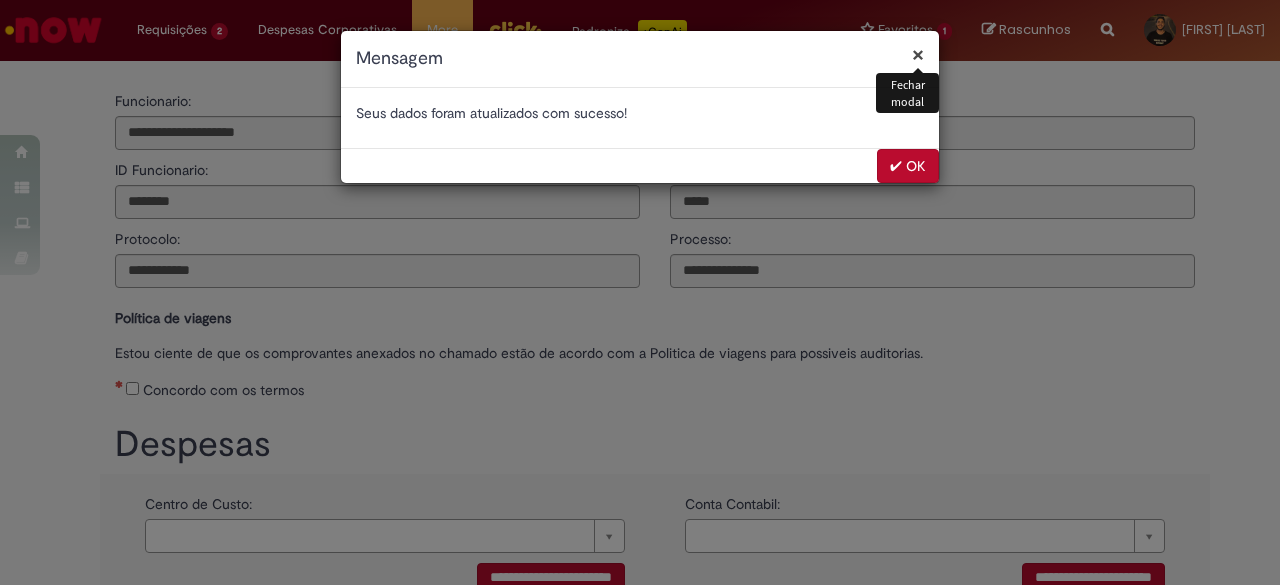 click on "✔ OK" at bounding box center [908, 166] 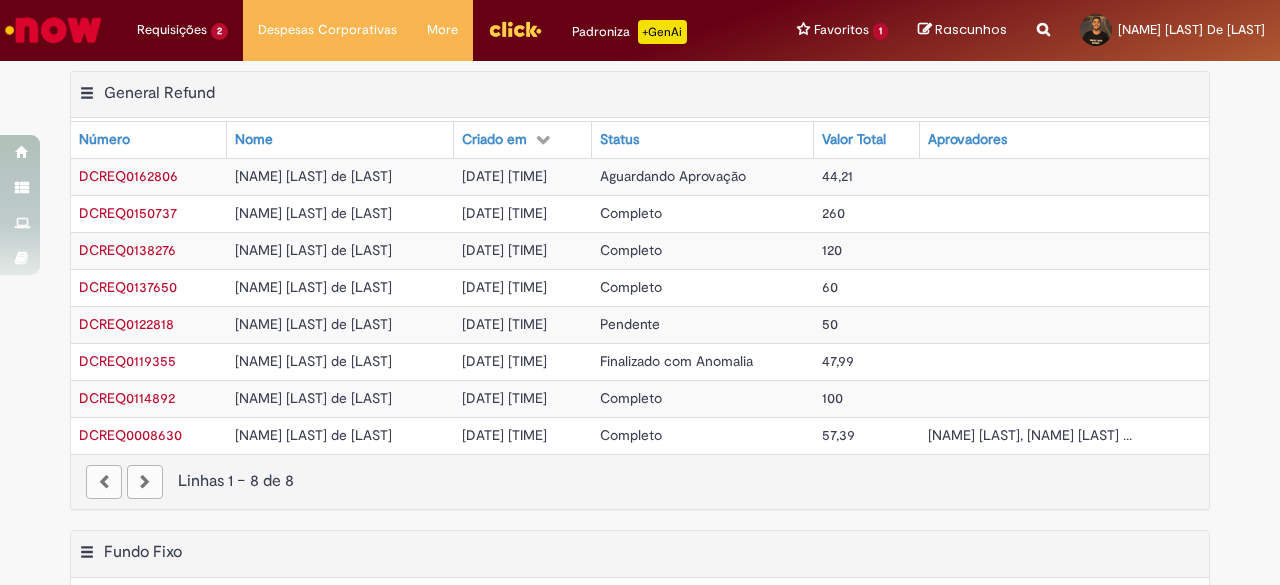 scroll, scrollTop: 0, scrollLeft: 0, axis: both 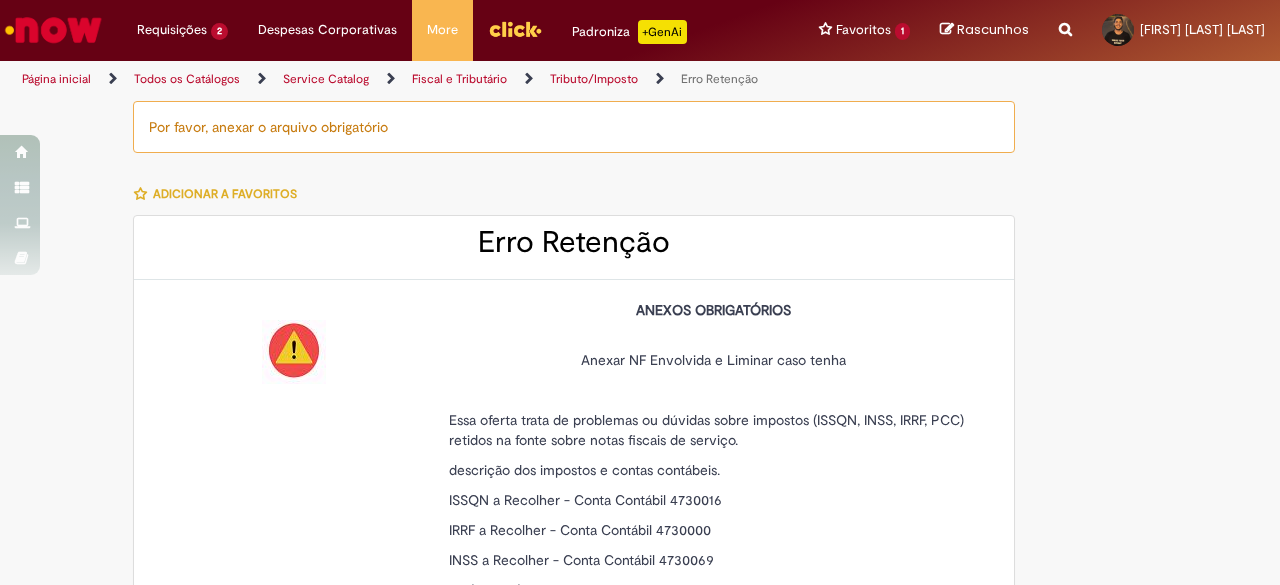 type on "**********" 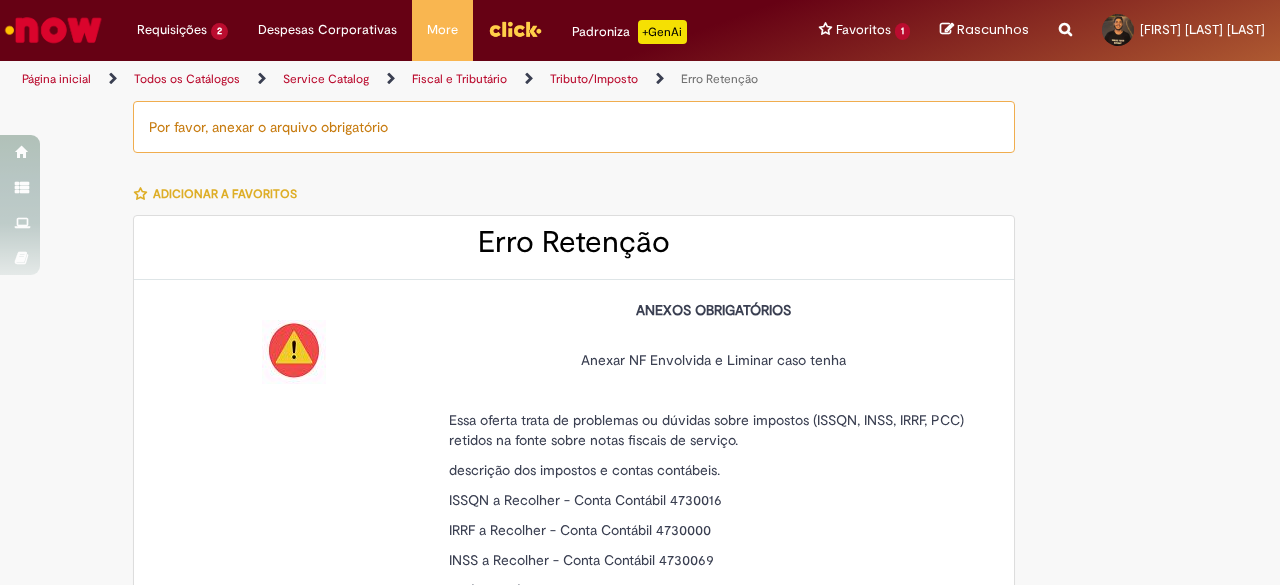 click at bounding box center [294, 352] 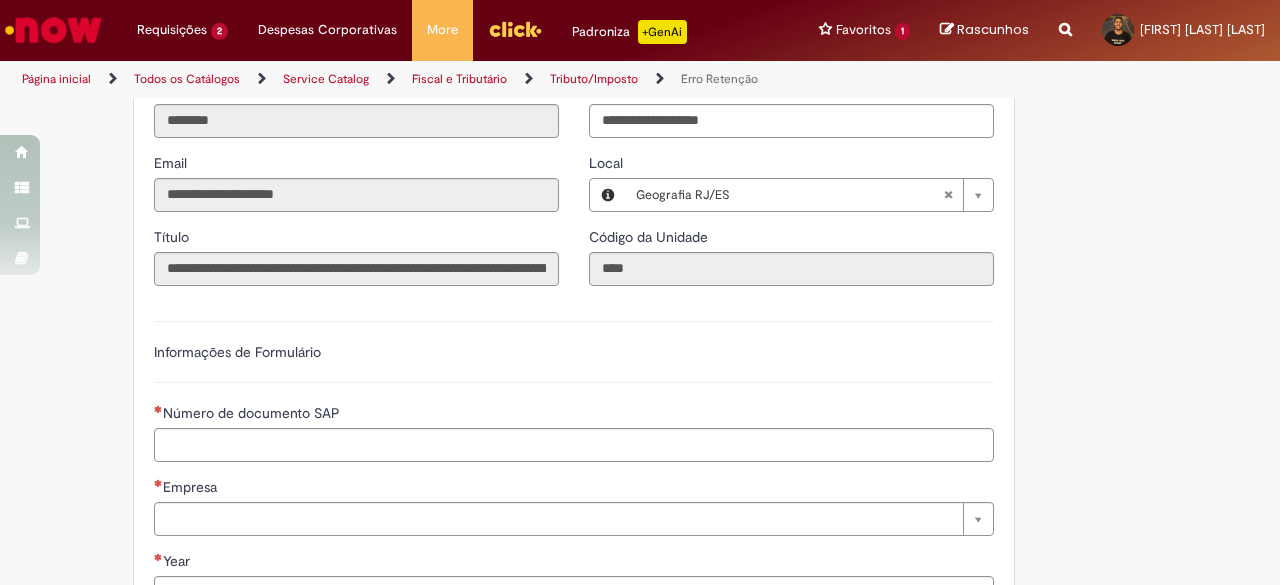 scroll, scrollTop: 800, scrollLeft: 0, axis: vertical 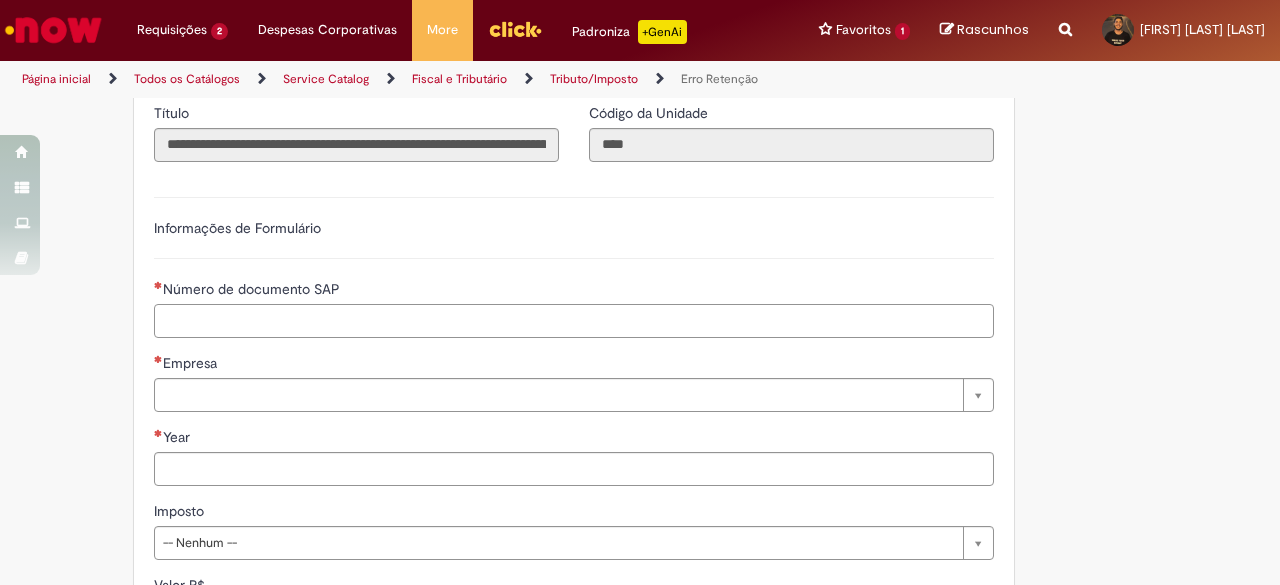 click on "Número de documento SAP" at bounding box center (574, 321) 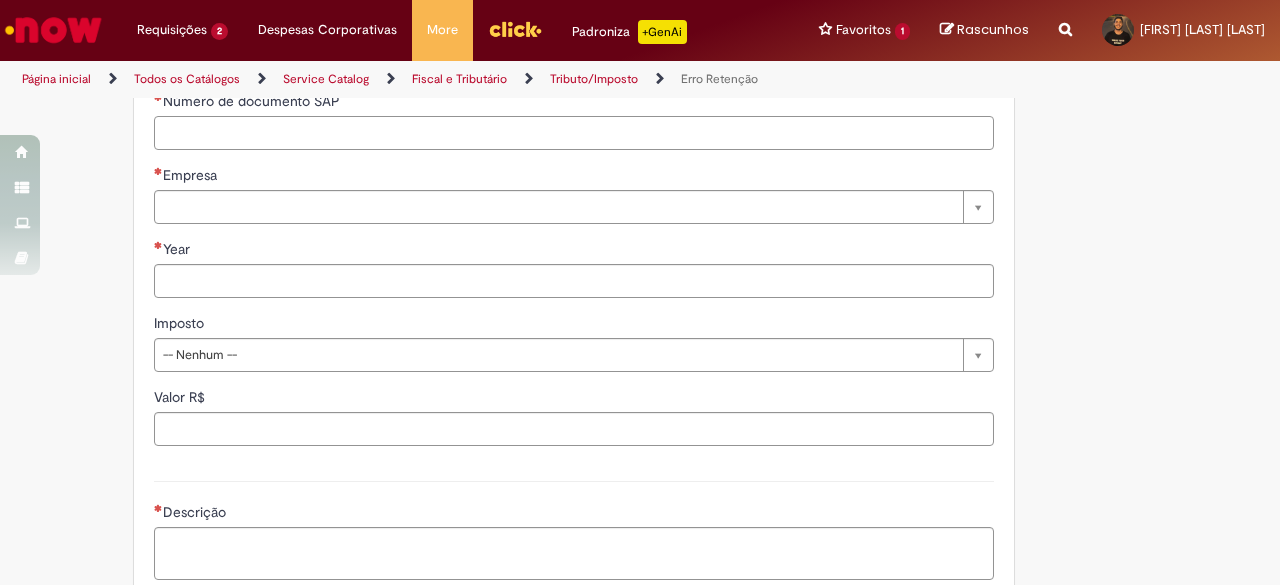 scroll, scrollTop: 798, scrollLeft: 0, axis: vertical 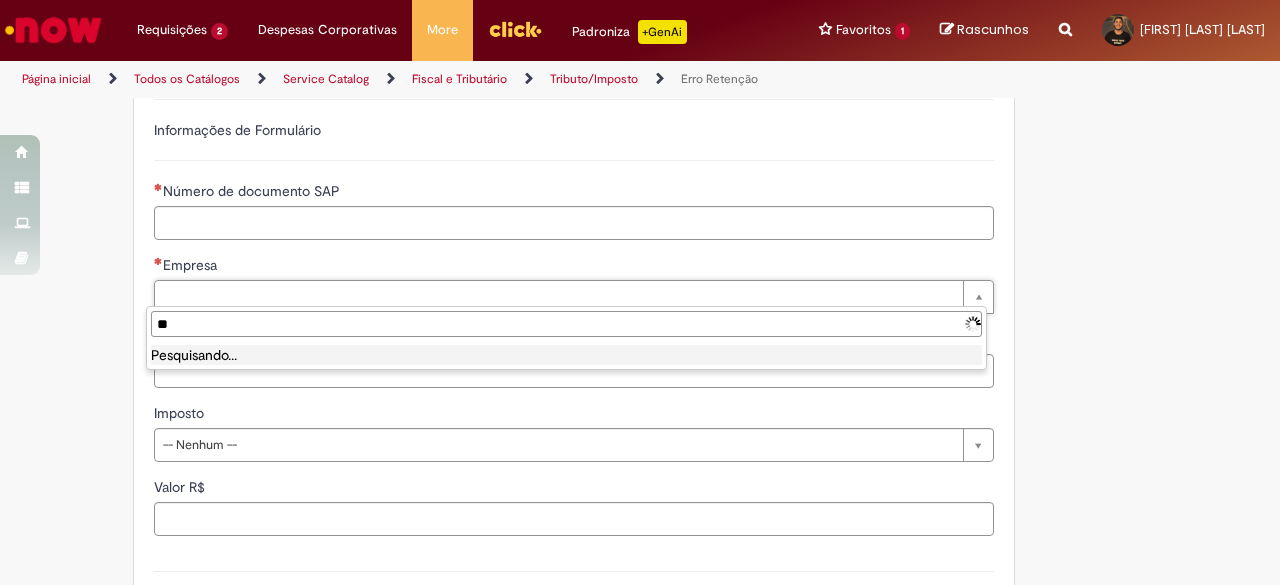 type on "*" 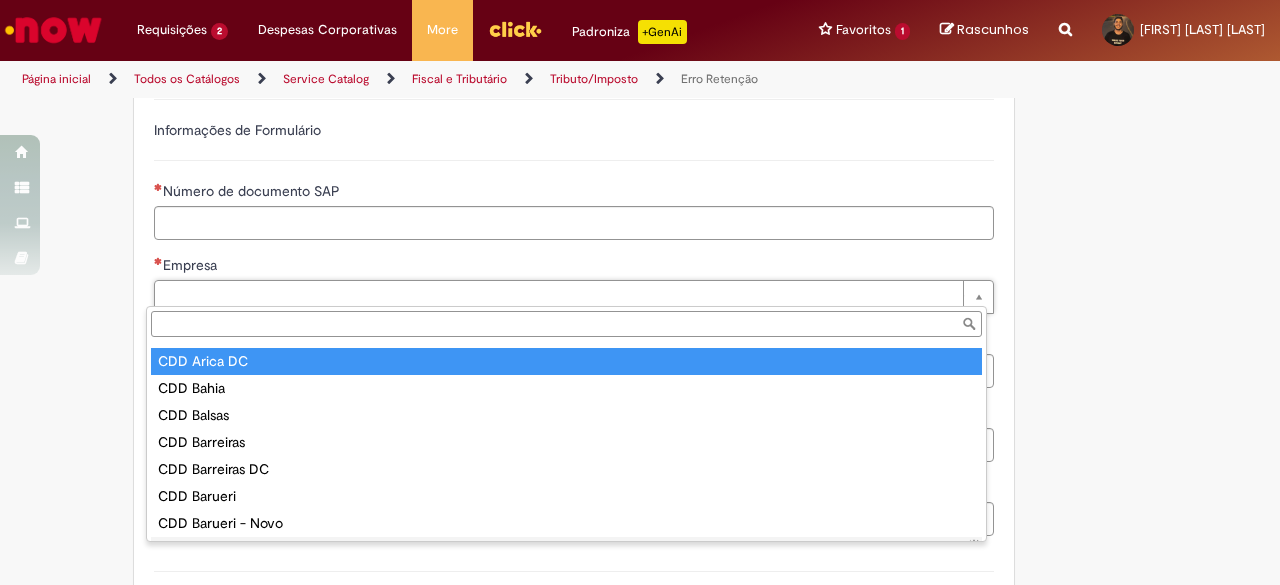 scroll, scrollTop: 5228, scrollLeft: 0, axis: vertical 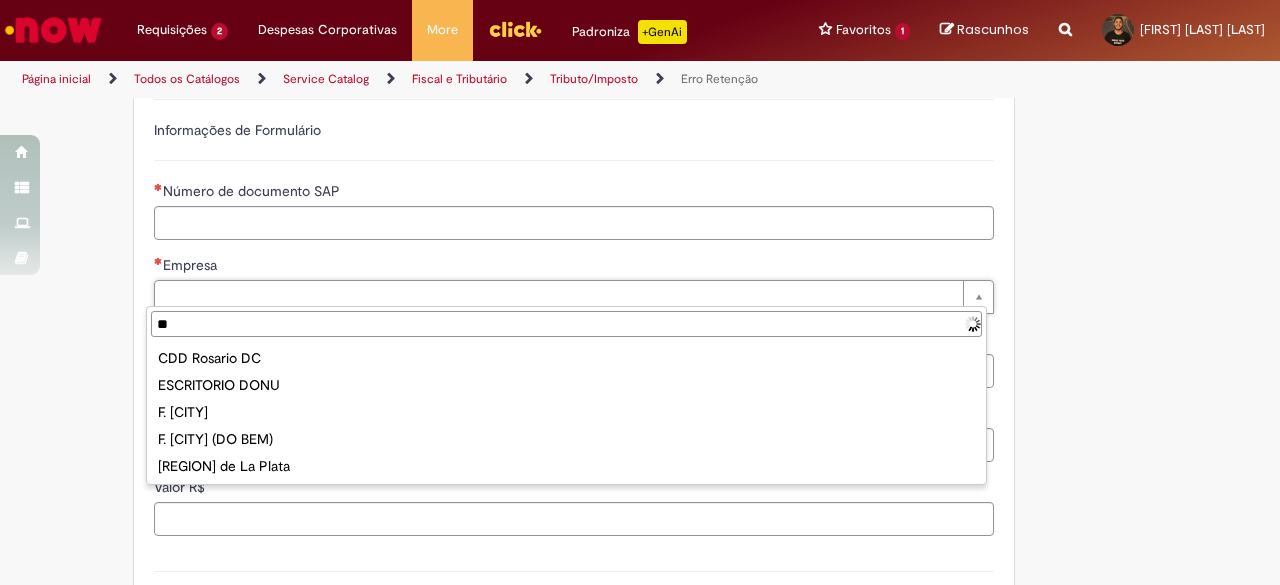 type on "*" 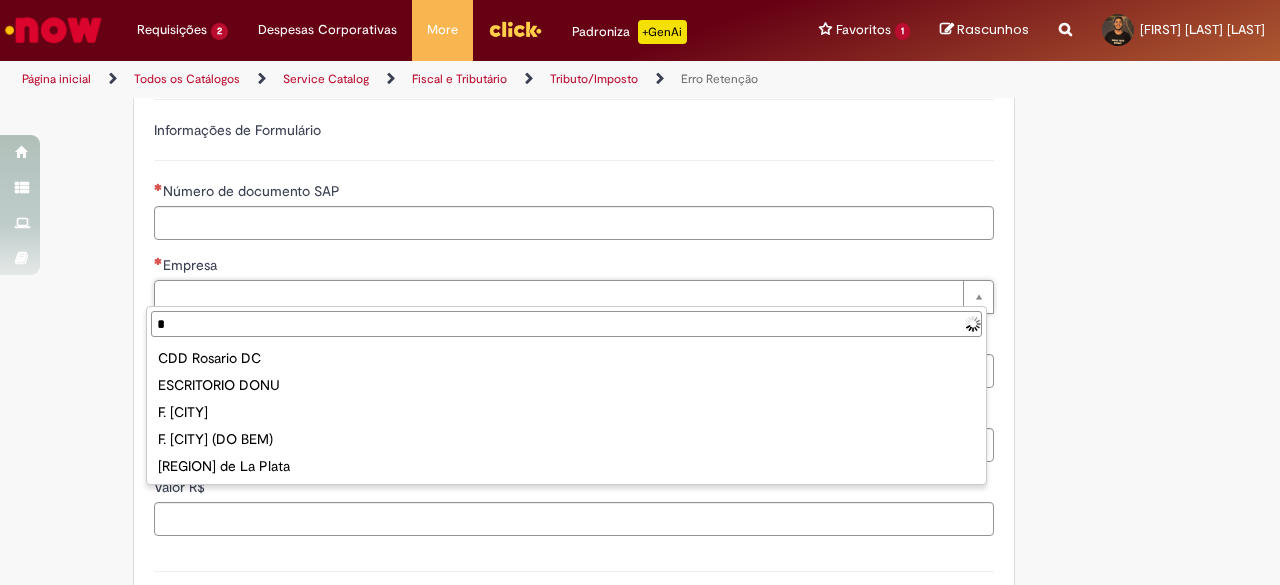 type 